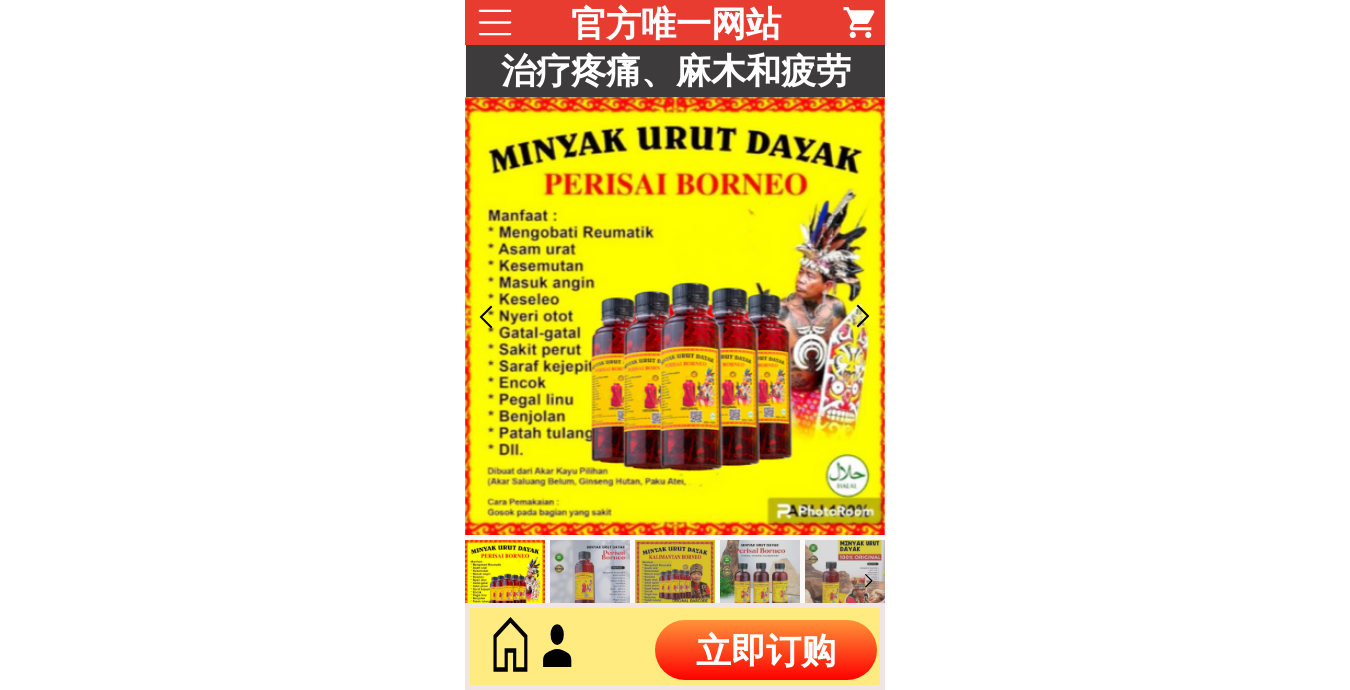 scroll, scrollTop: 0, scrollLeft: 0, axis: both 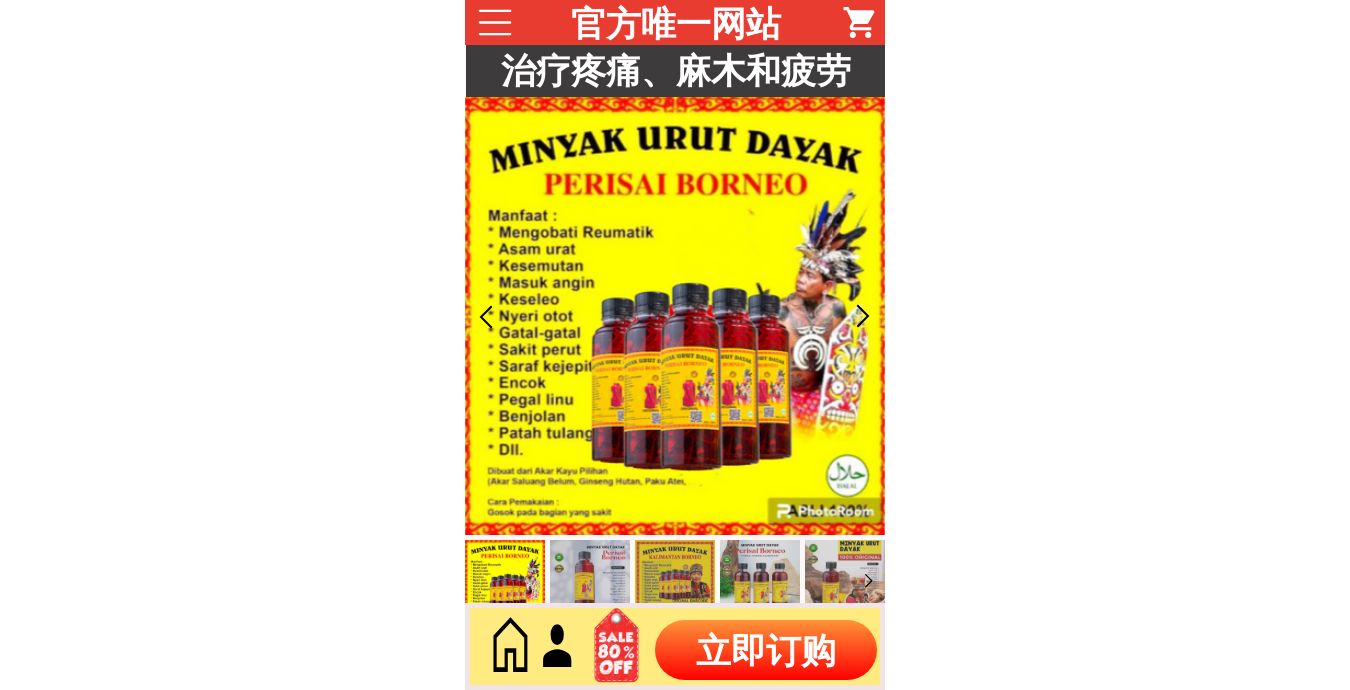 click on "立即订购" at bounding box center [766, 650] 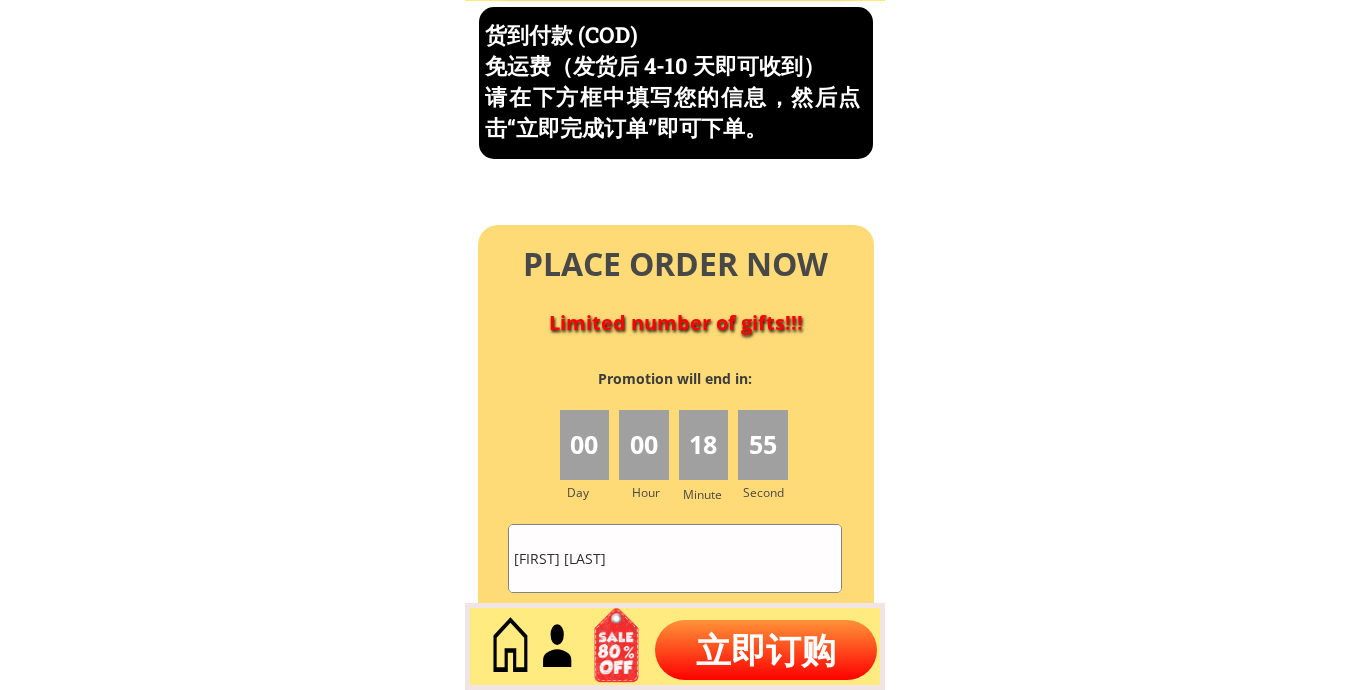 scroll, scrollTop: 8553, scrollLeft: 0, axis: vertical 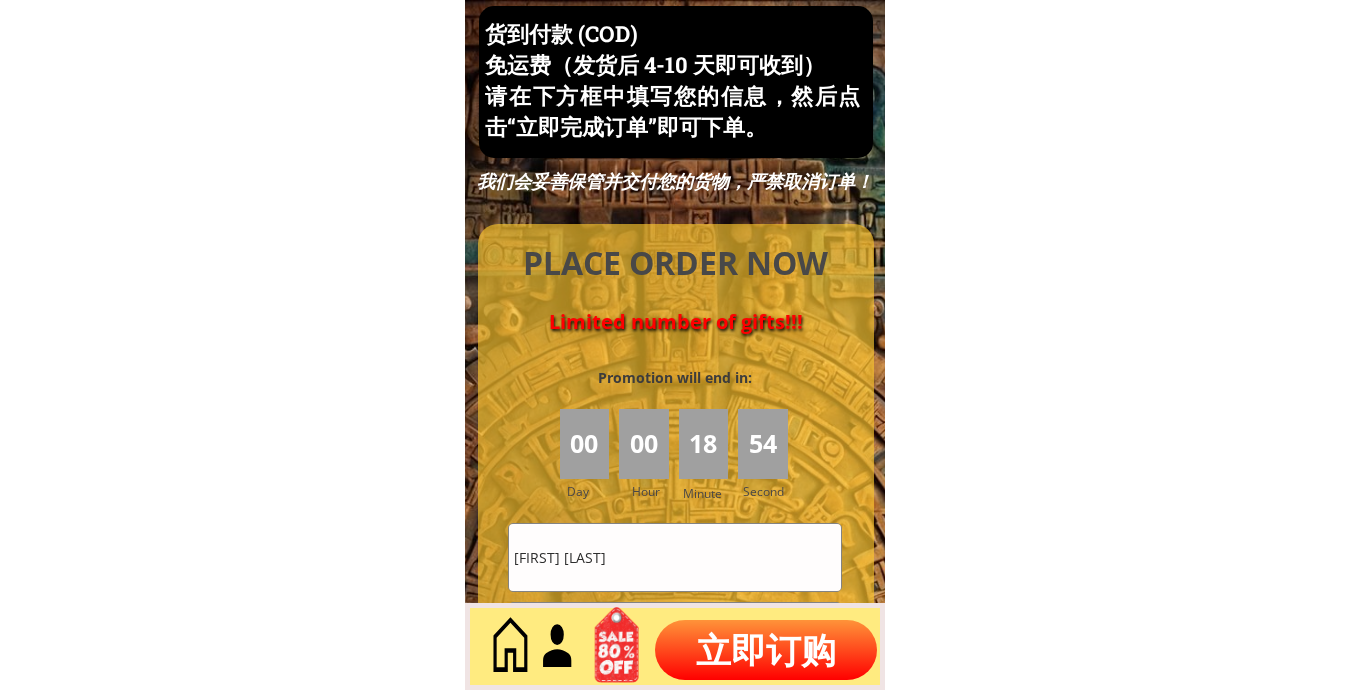 click on "[FIRST] [LAST]" at bounding box center [675, 557] 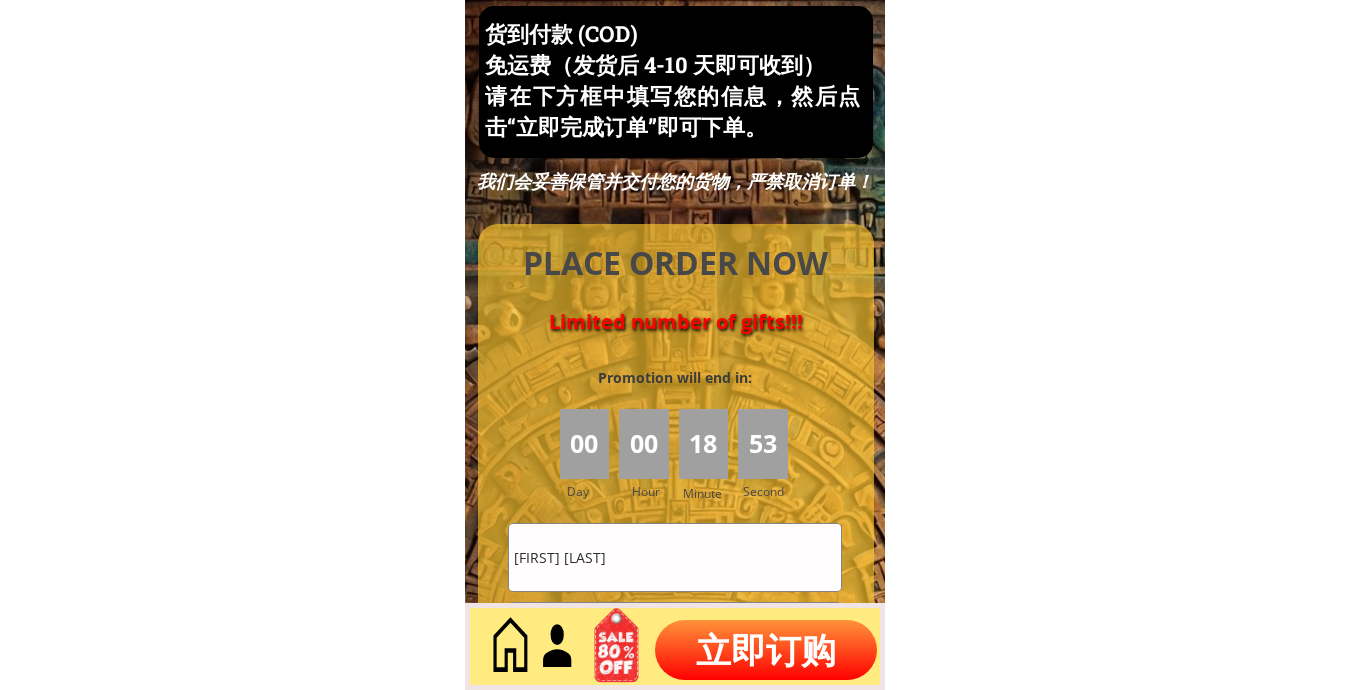 type on "[FIRST] [LAST]" 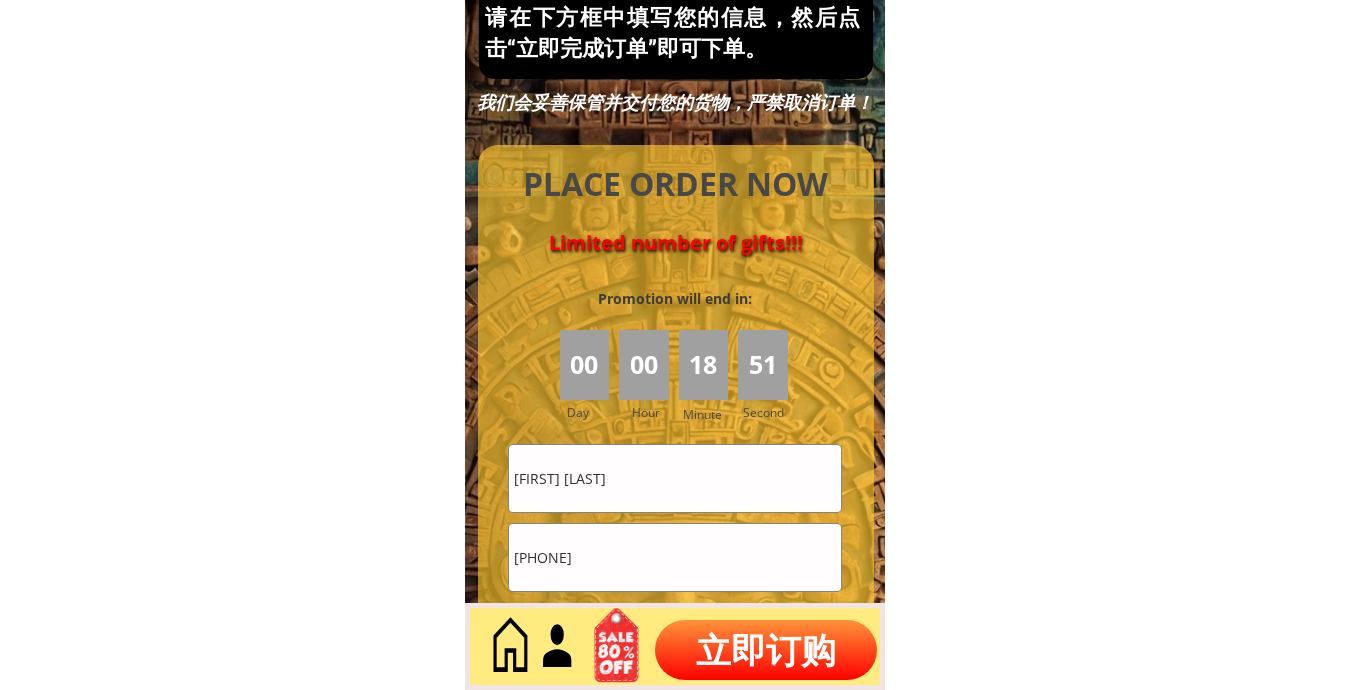 scroll, scrollTop: 8720, scrollLeft: 0, axis: vertical 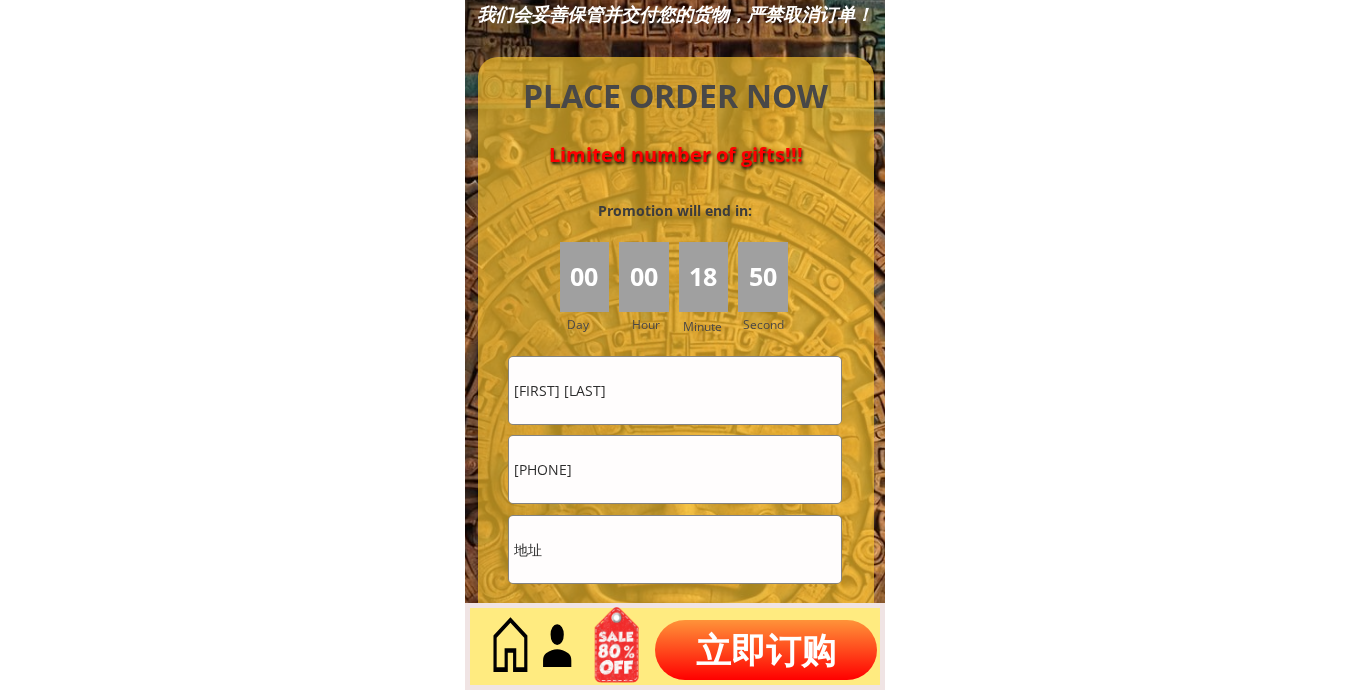 click on "[PHONE]" at bounding box center (675, 469) 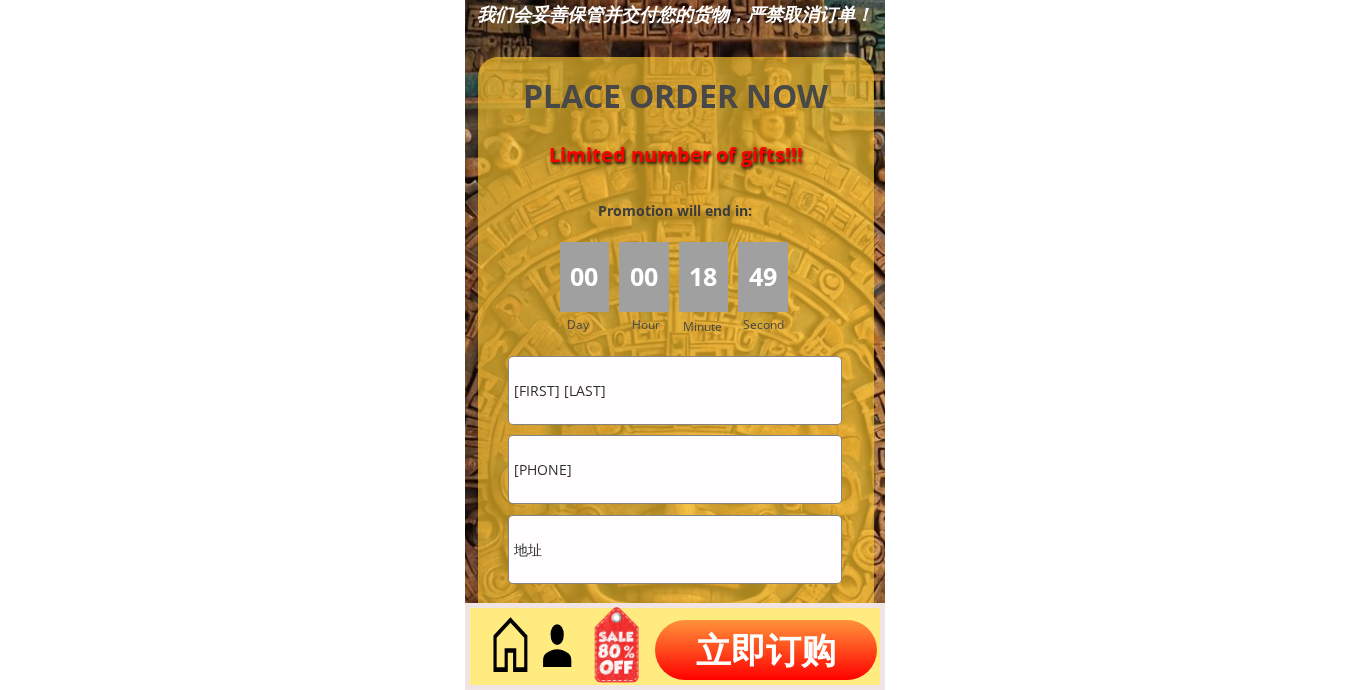 type on "[PHONE]" 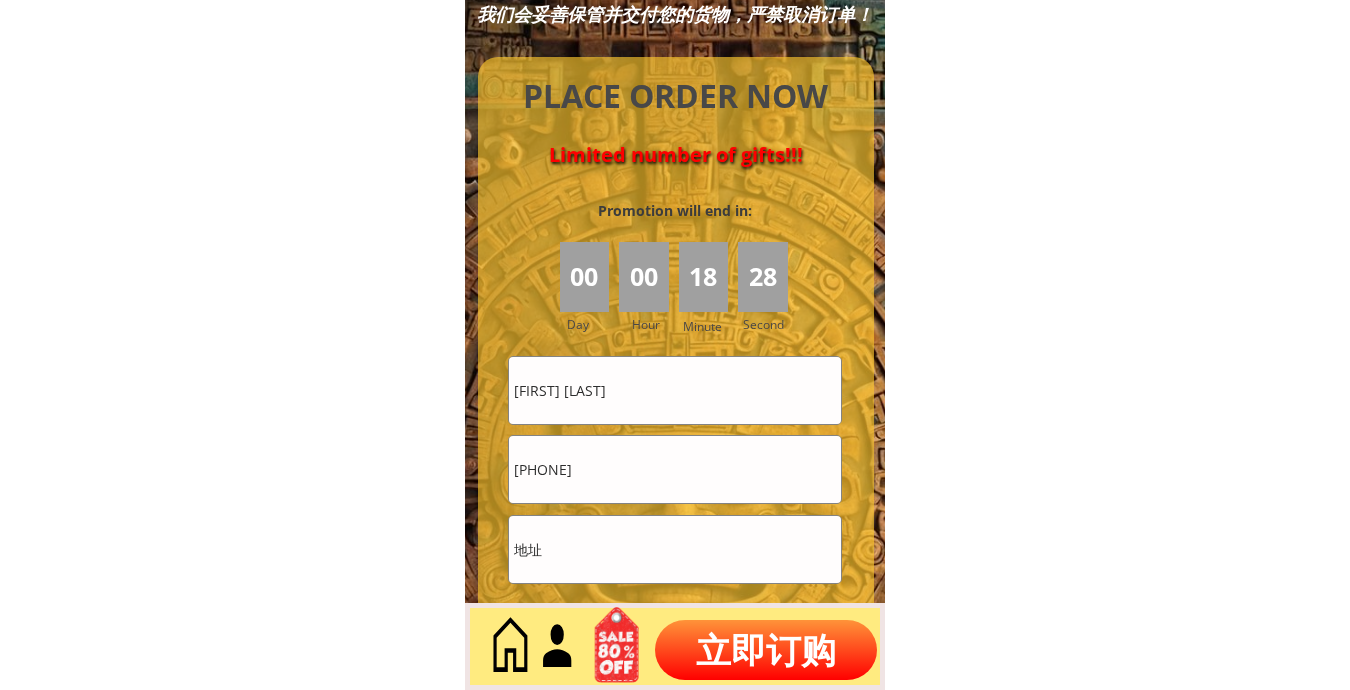click at bounding box center [675, 549] 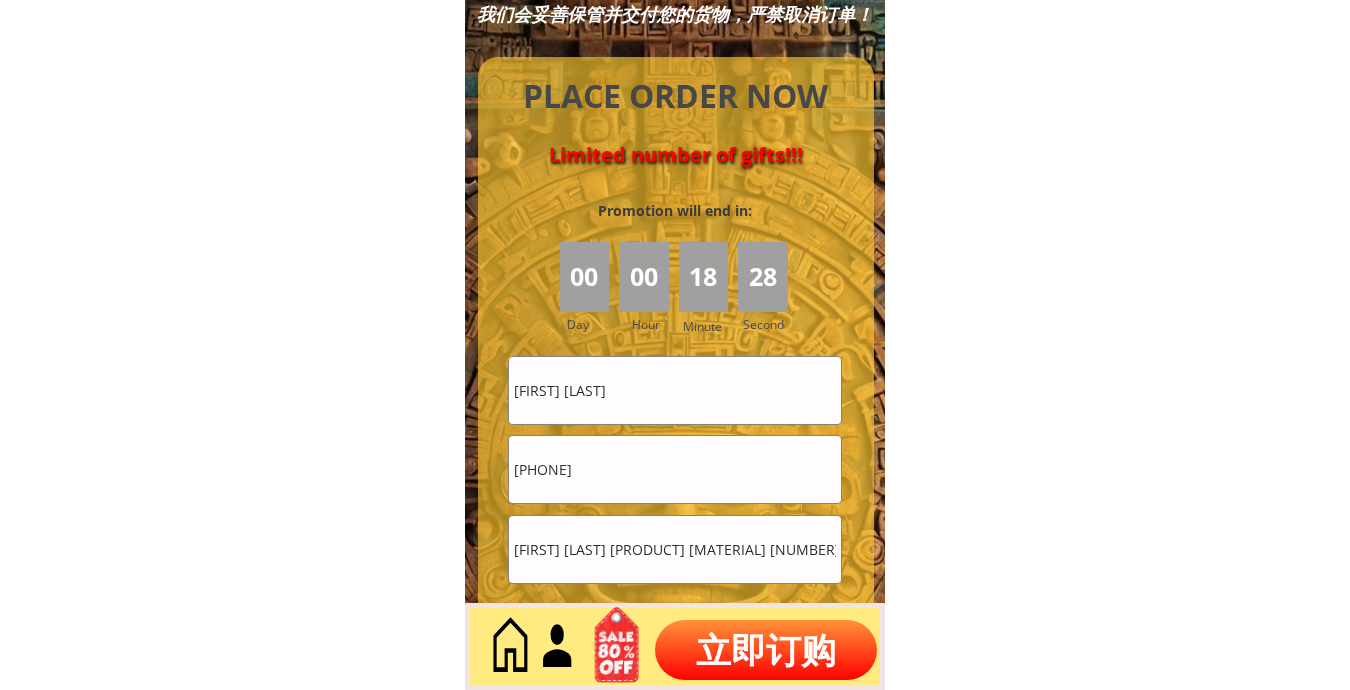 scroll, scrollTop: 0, scrollLeft: 91, axis: horizontal 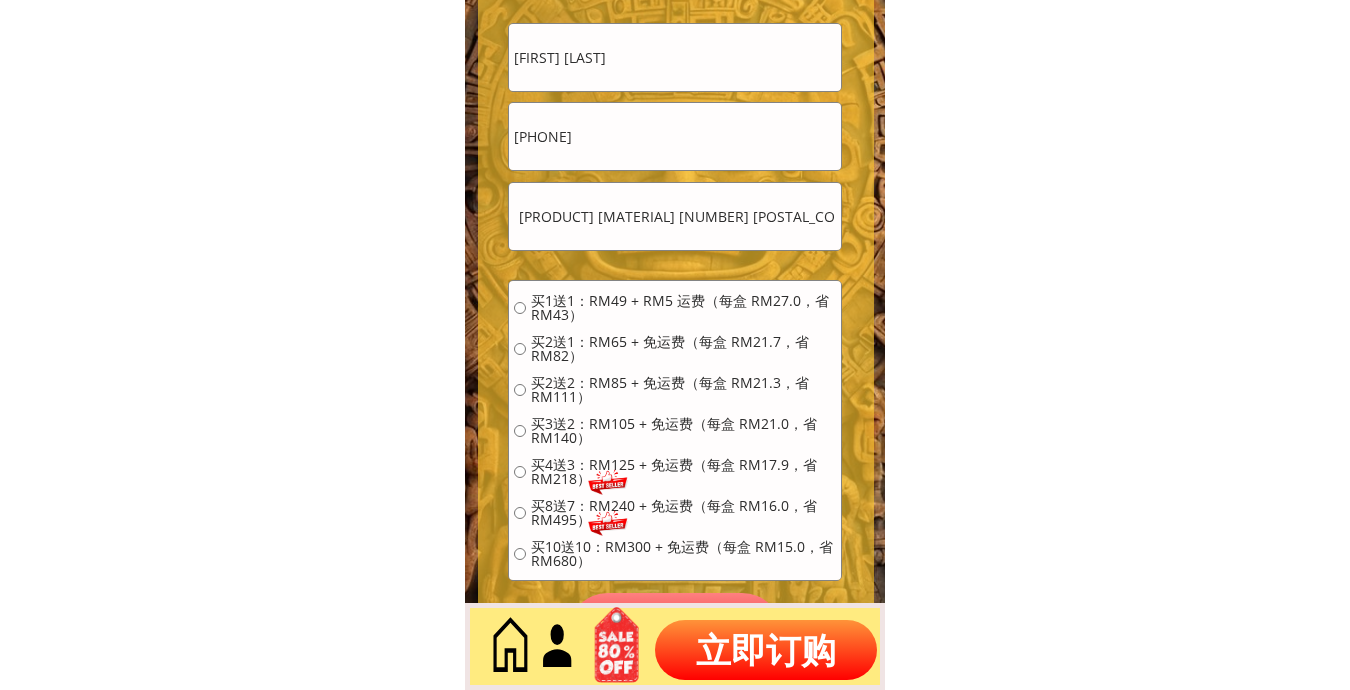 type on "[FIRST] [LAST] [PRODUCT] [MATERIAL] [NUMBER] [POSTAL_CODE] [CITY] [STATE]" 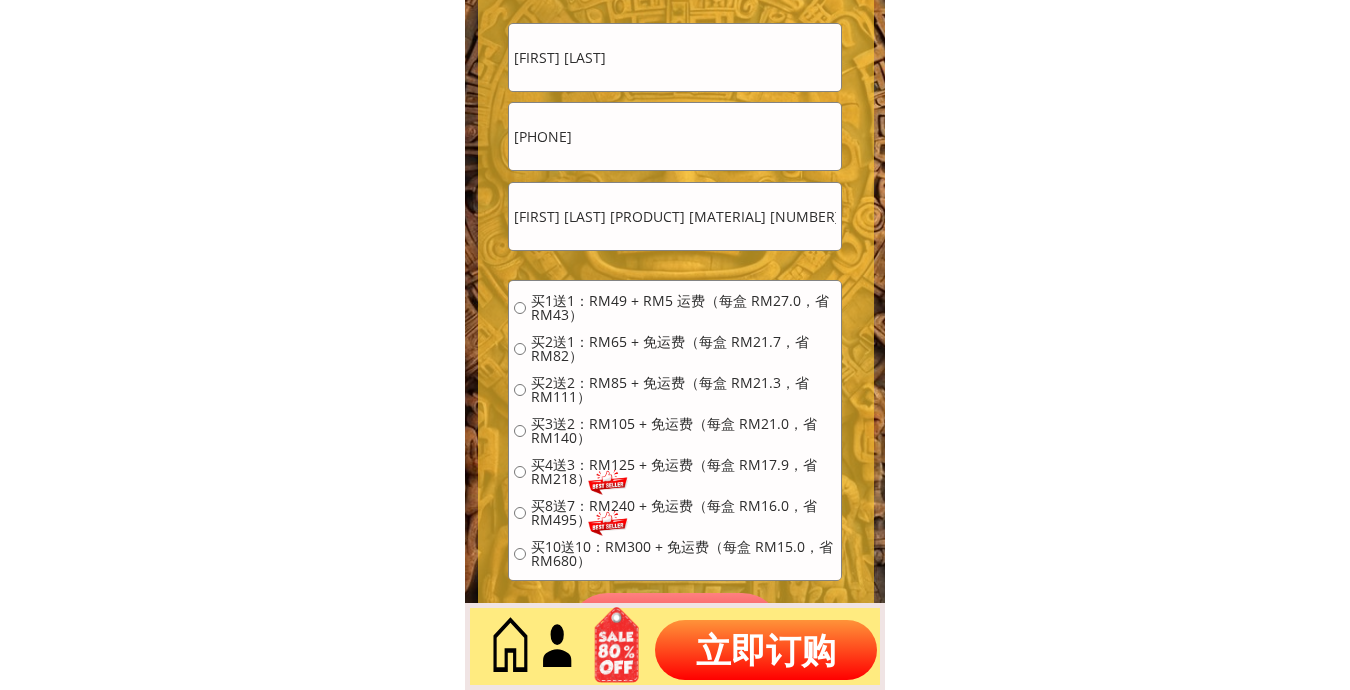 click on "买2送1：RM65 + 免运费（每盒 RM21.7，省 RM82）" at bounding box center [683, 349] 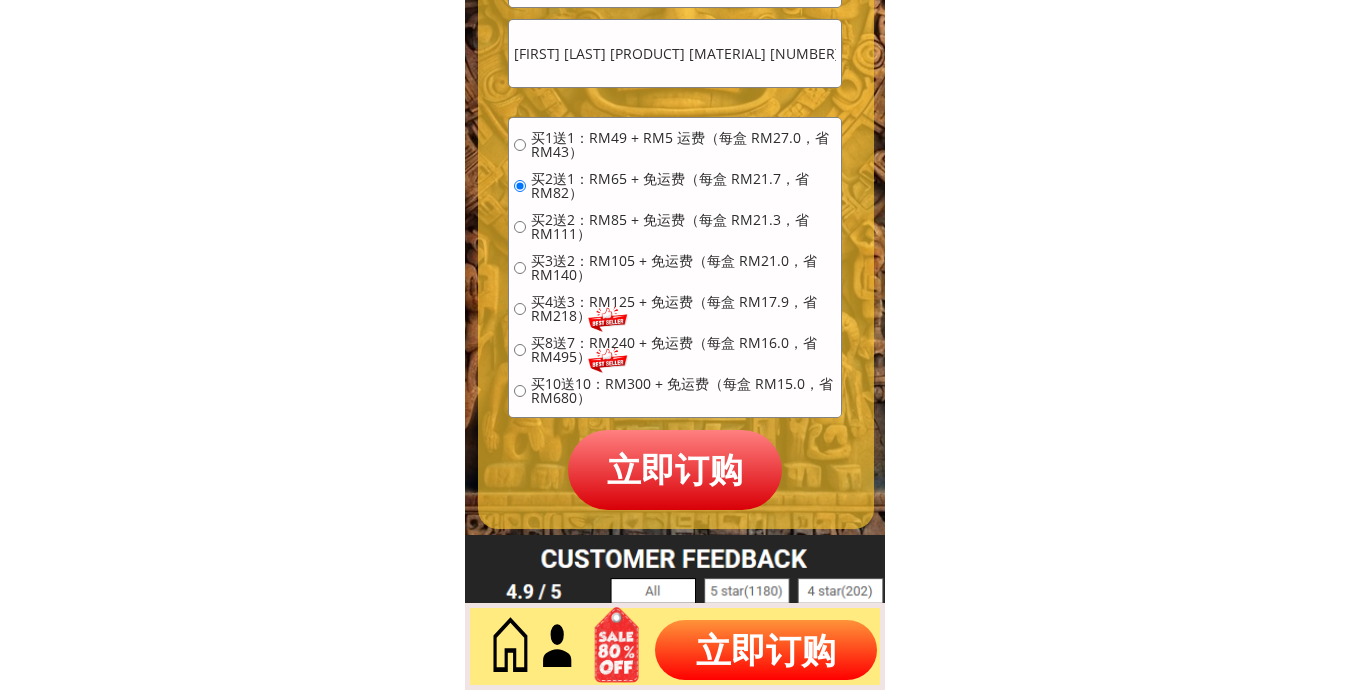 scroll, scrollTop: 9220, scrollLeft: 0, axis: vertical 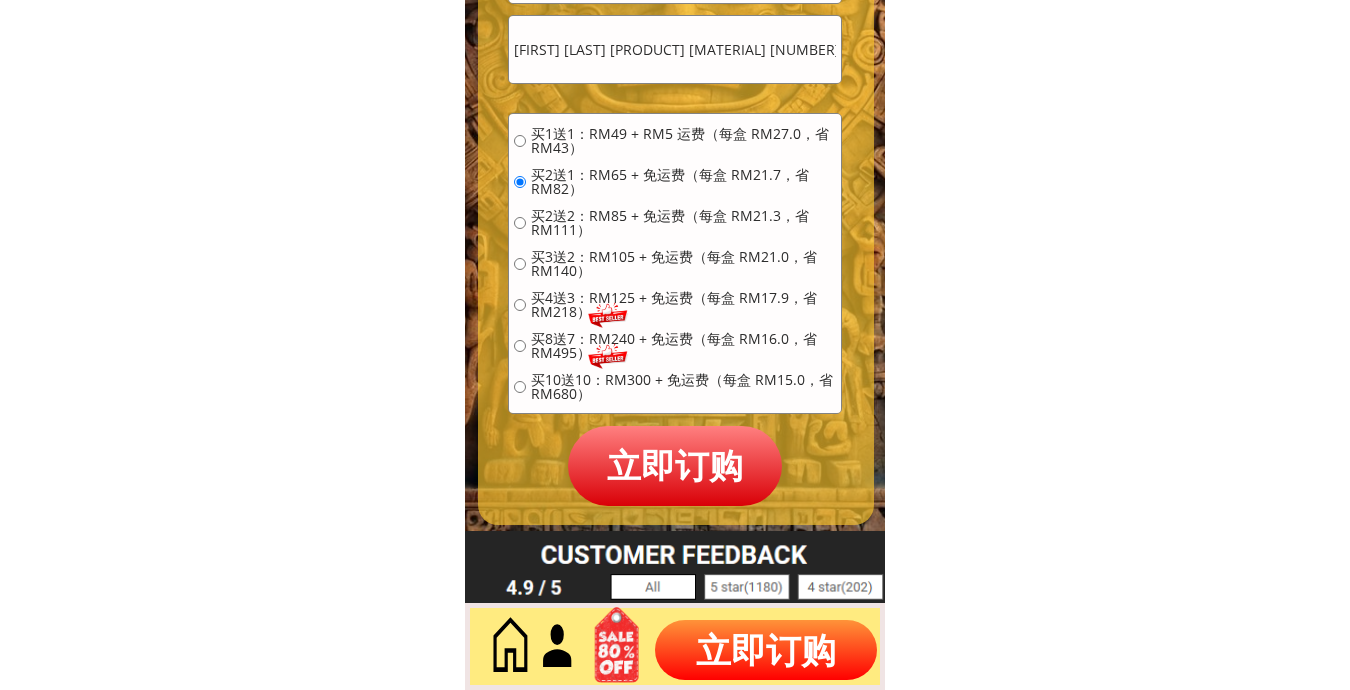 click on "立即订购" at bounding box center (675, 465) 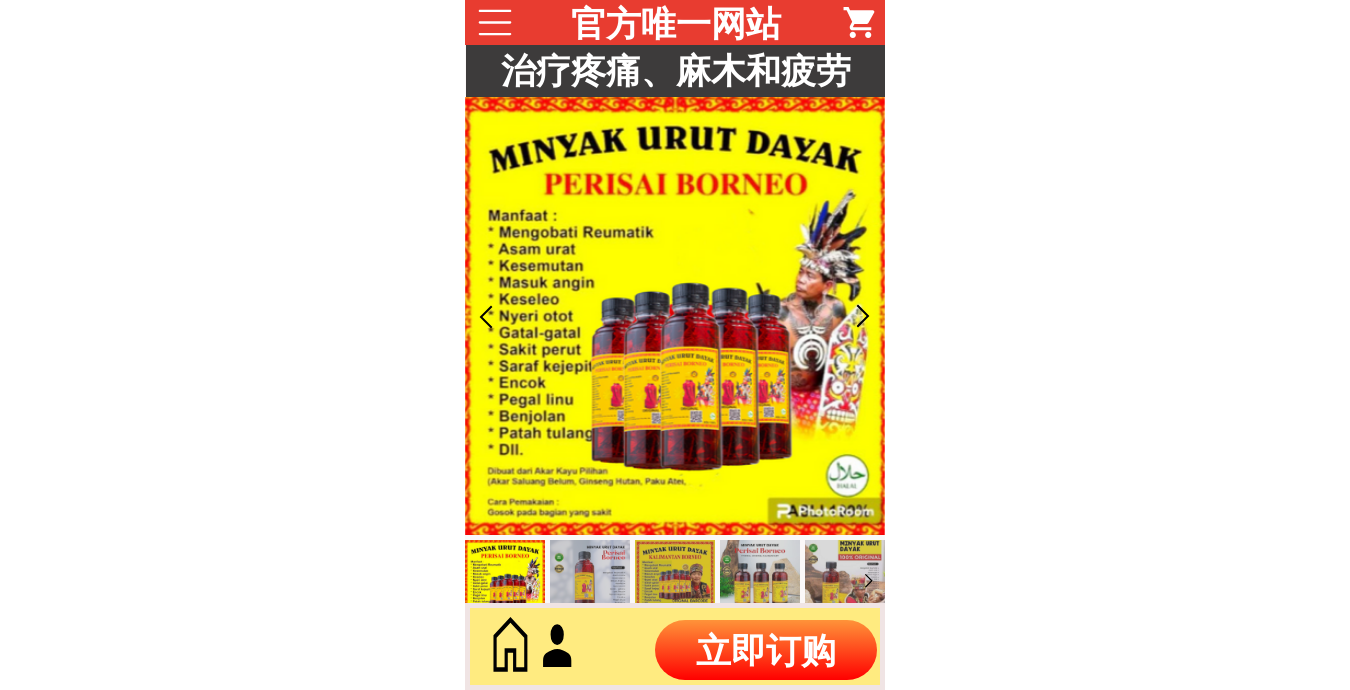 scroll, scrollTop: 0, scrollLeft: 0, axis: both 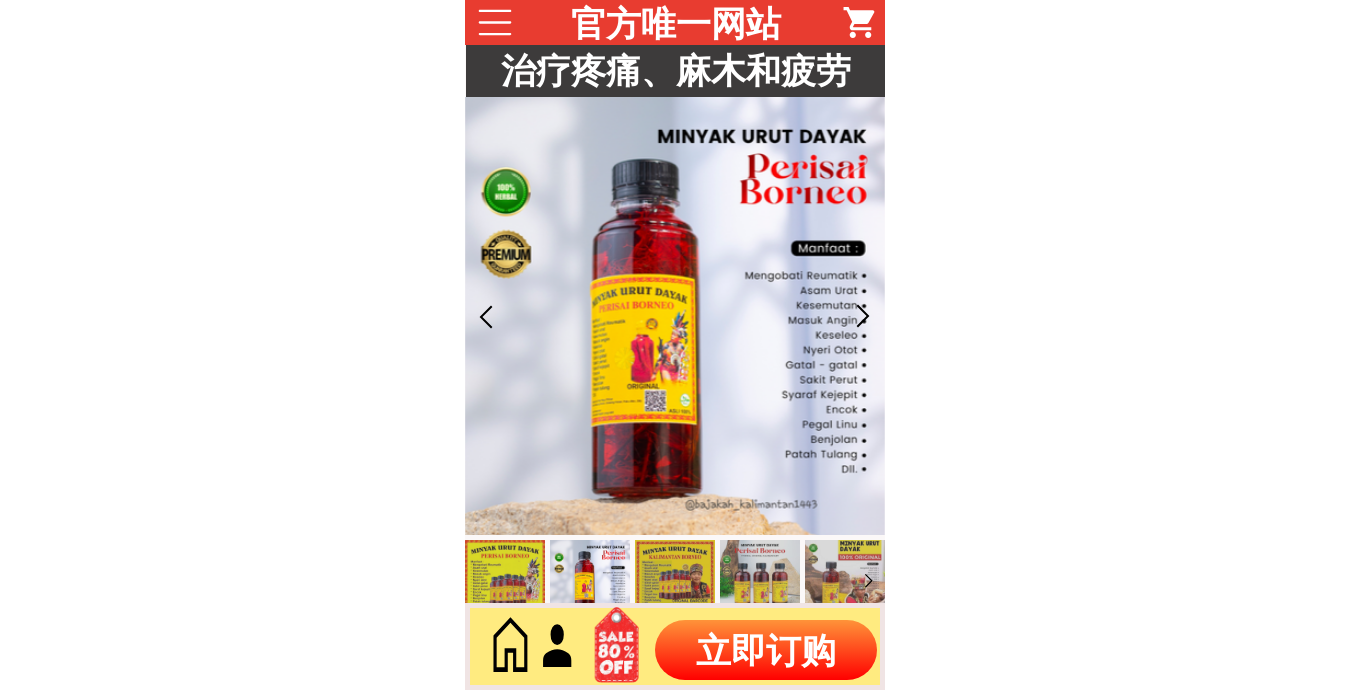 click on "立即订购" at bounding box center [766, 650] 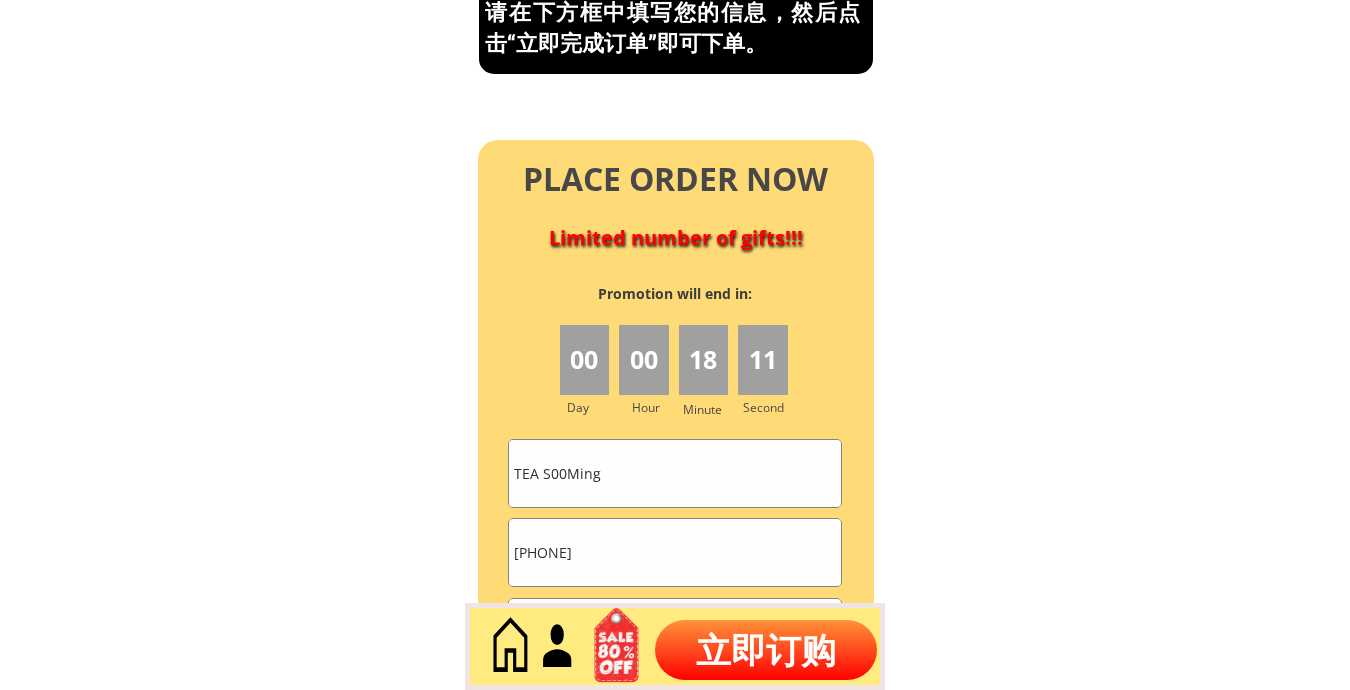 scroll, scrollTop: 8881, scrollLeft: 0, axis: vertical 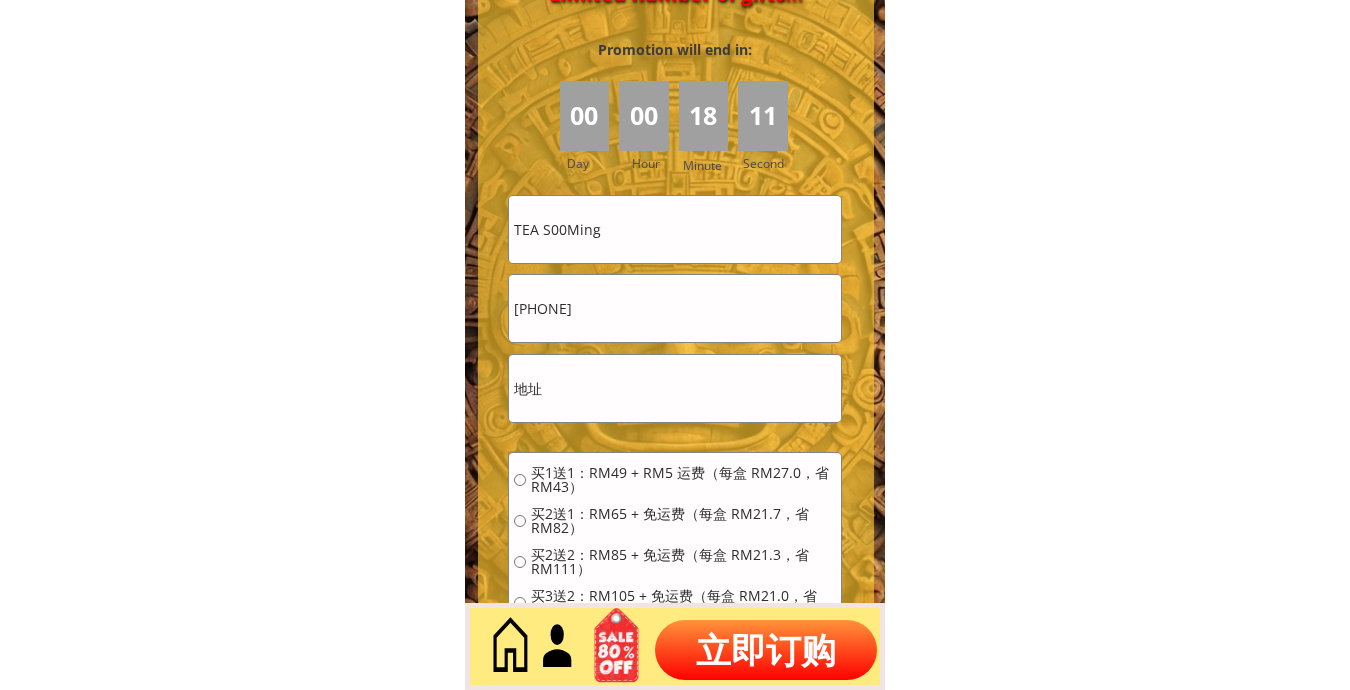 click on "[FIRST] [LAST]" at bounding box center [675, 229] 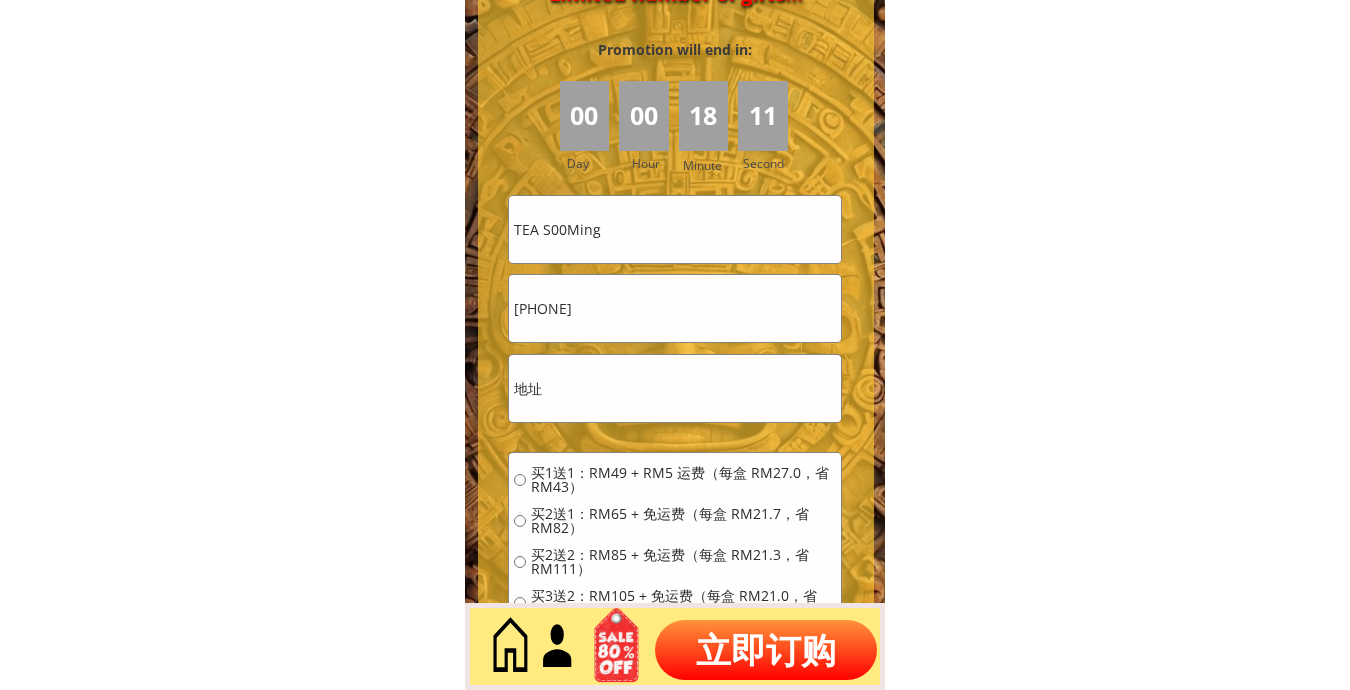 click on "[FIRST] [LAST]" at bounding box center (675, 229) 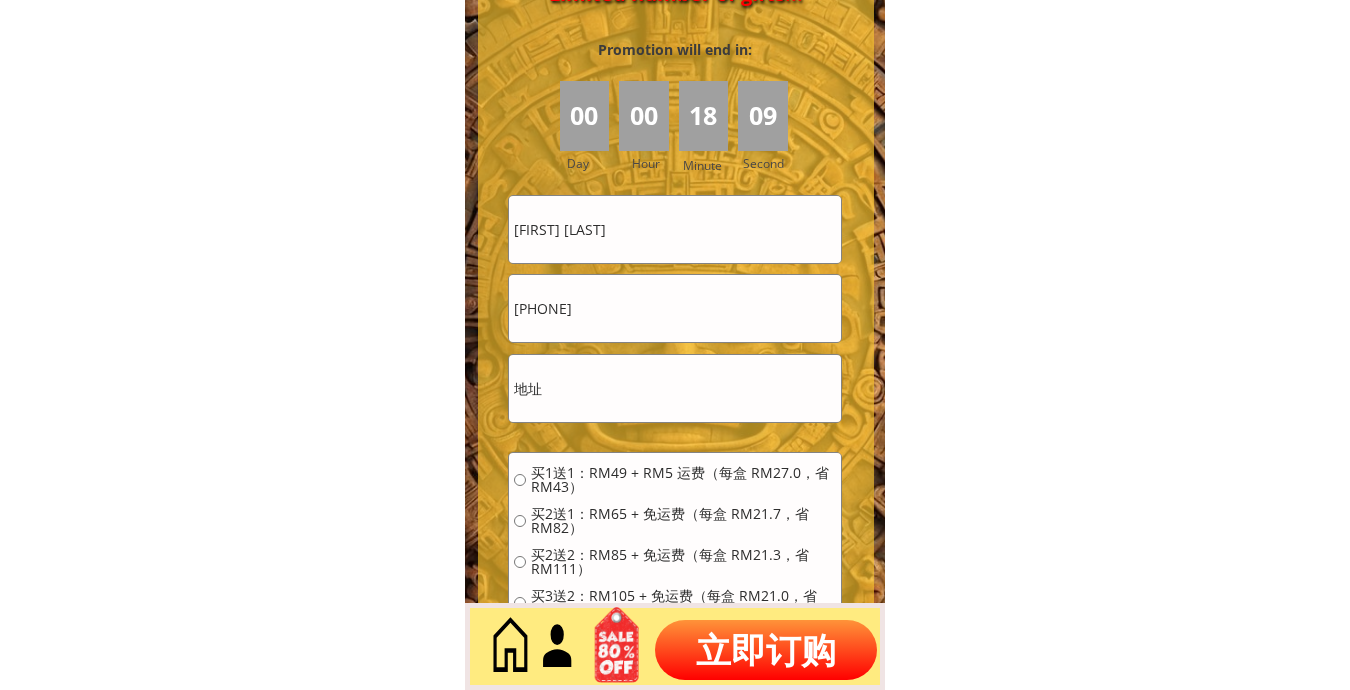 type on "Jenny kon kon" 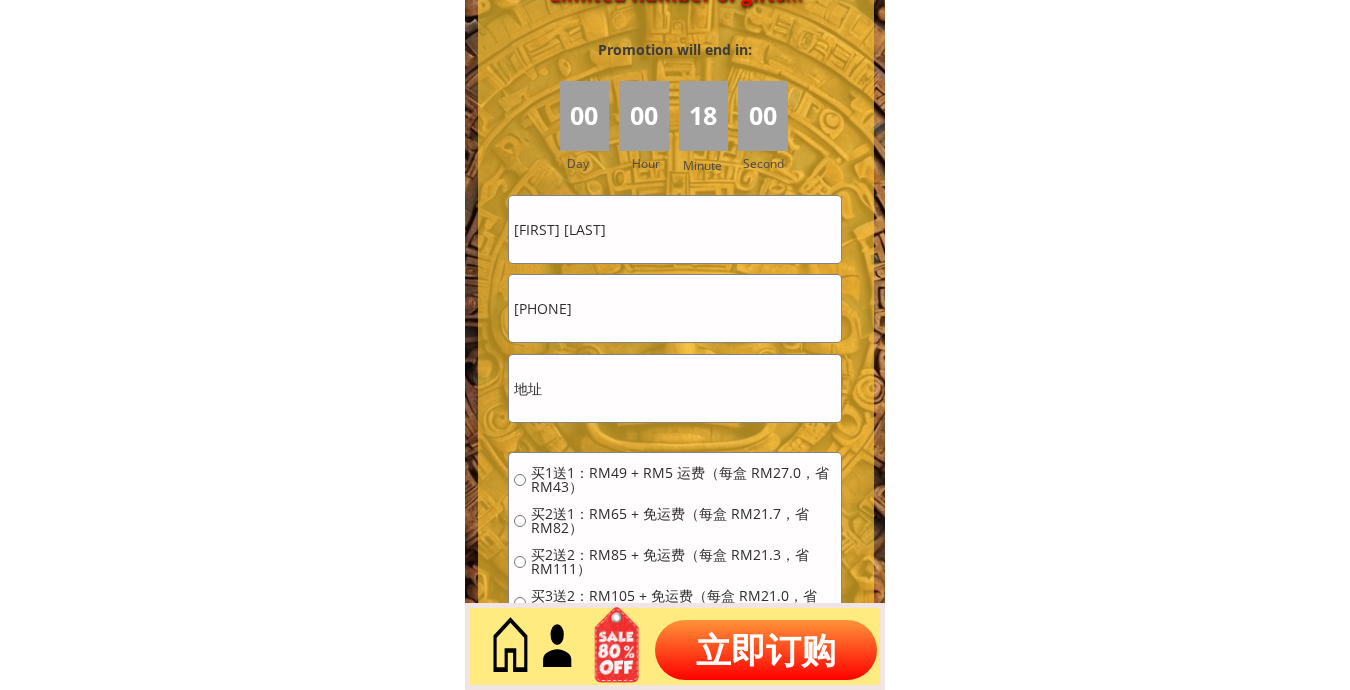 click at bounding box center [675, 388] 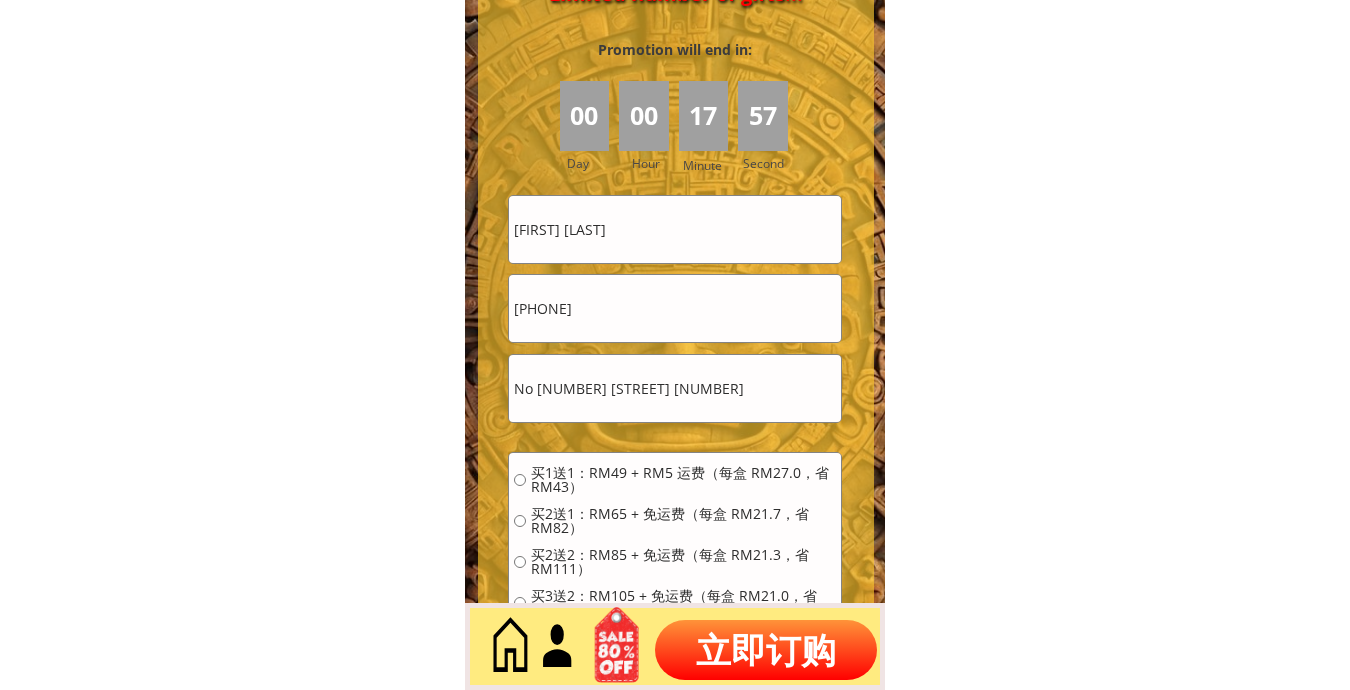 type on "No 8 Jalan Udang Harimau 2" 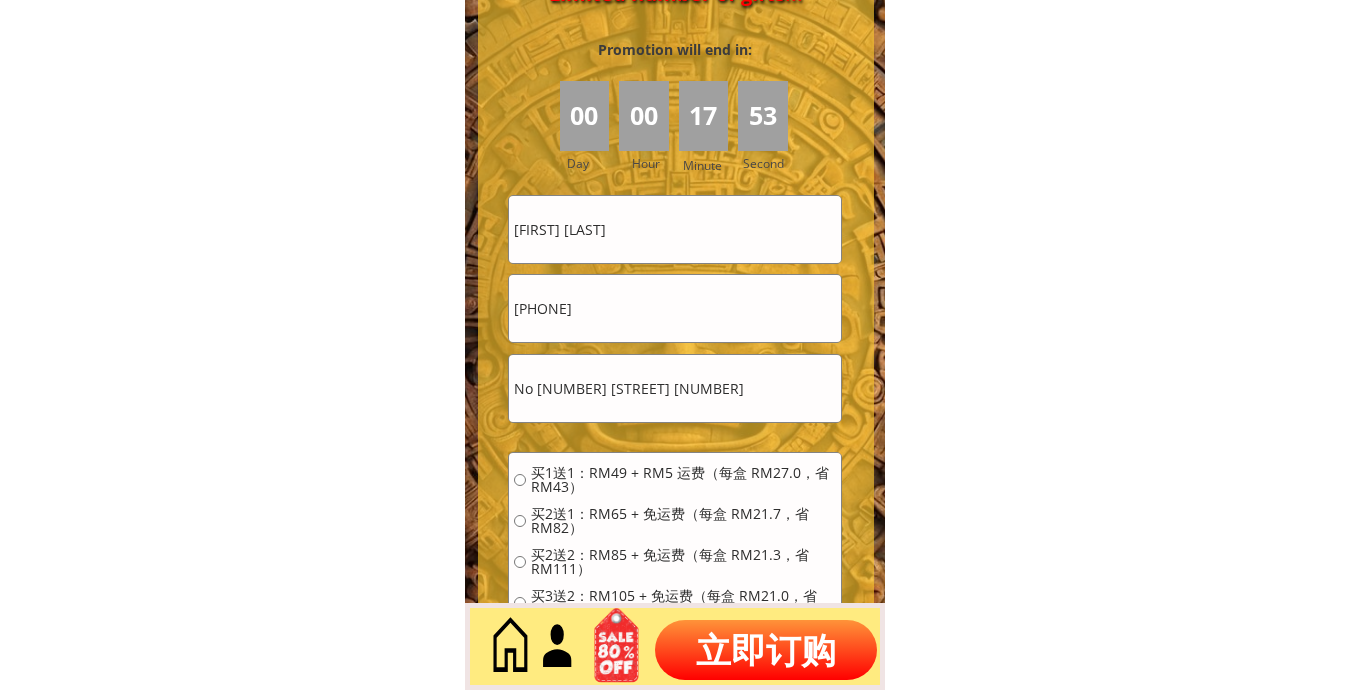 click on "[PHONE]" at bounding box center (675, 308) 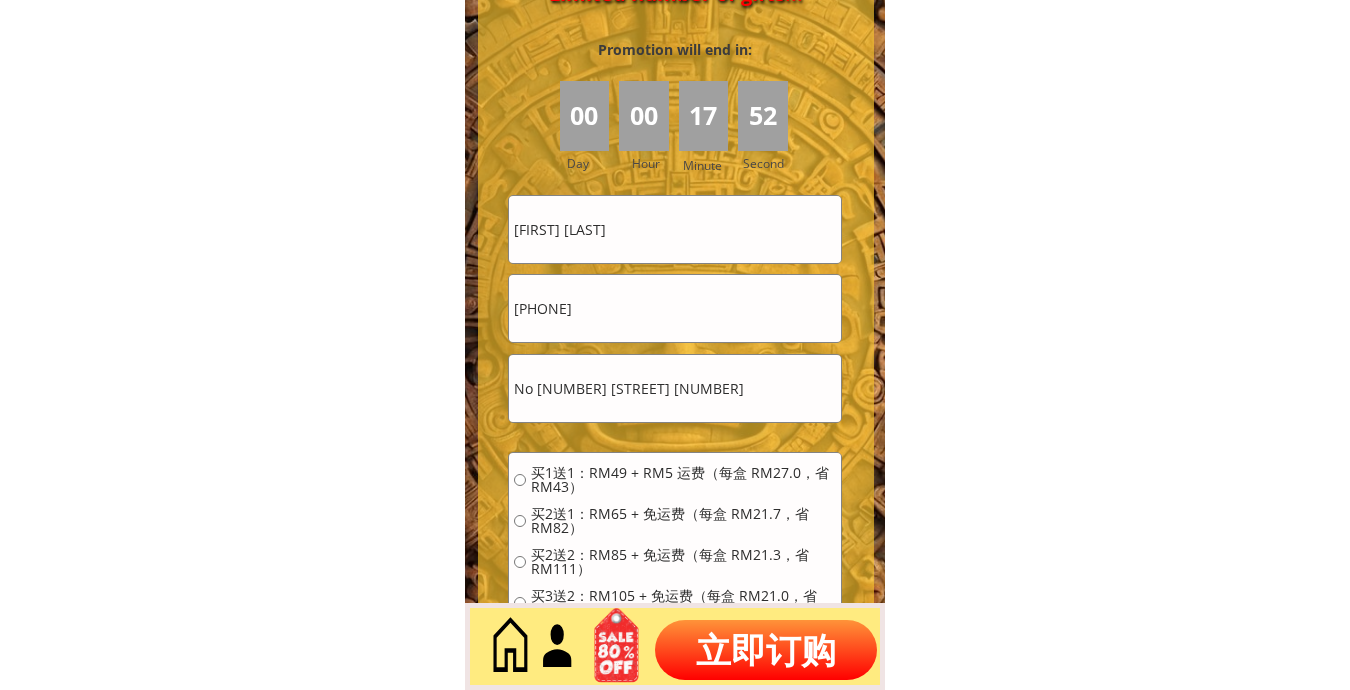 type on "0162077286" 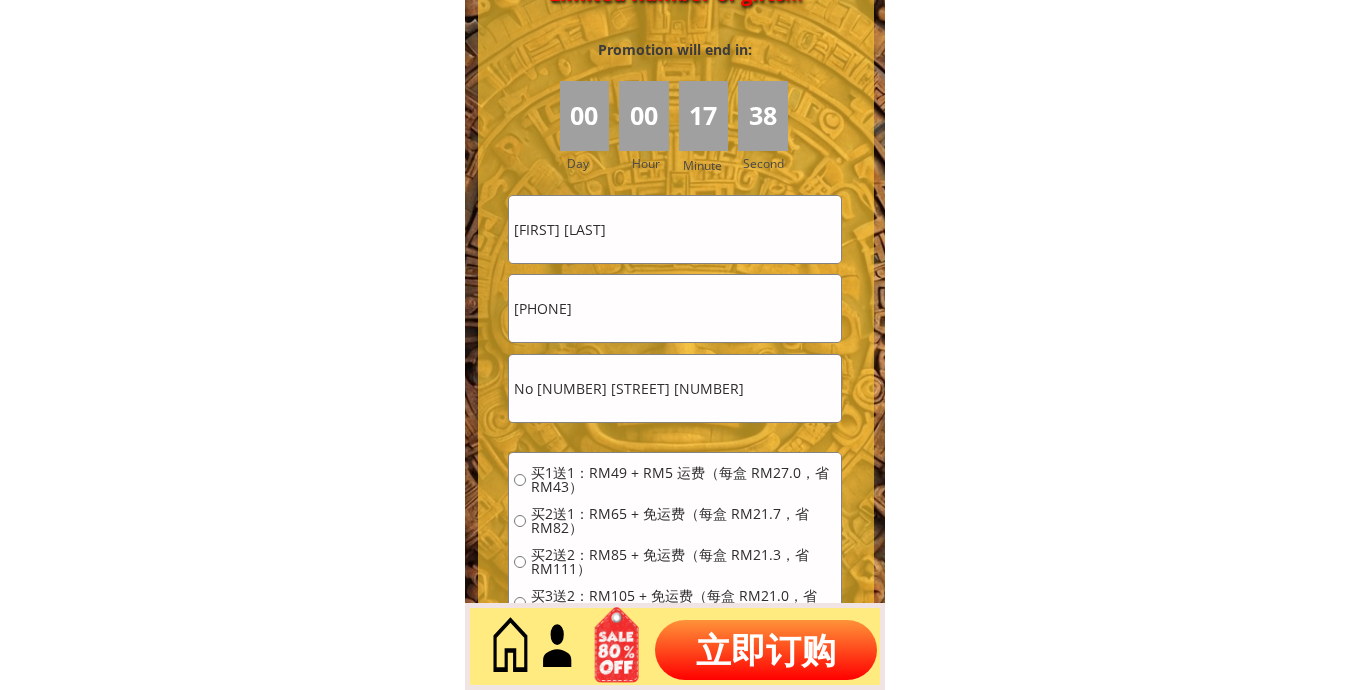 click on "买2送1：RM65 + 免运费（每盒 RM21.7，省 RM82）" at bounding box center [683, 521] 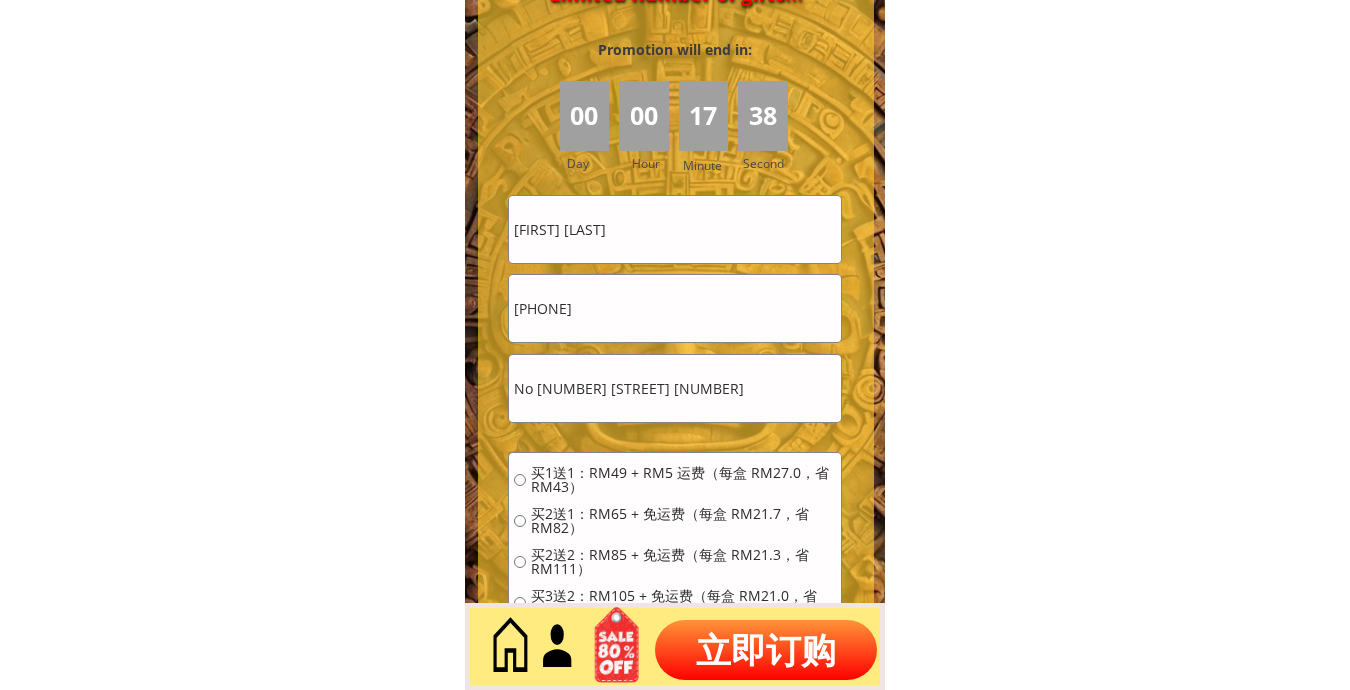 radio on "true" 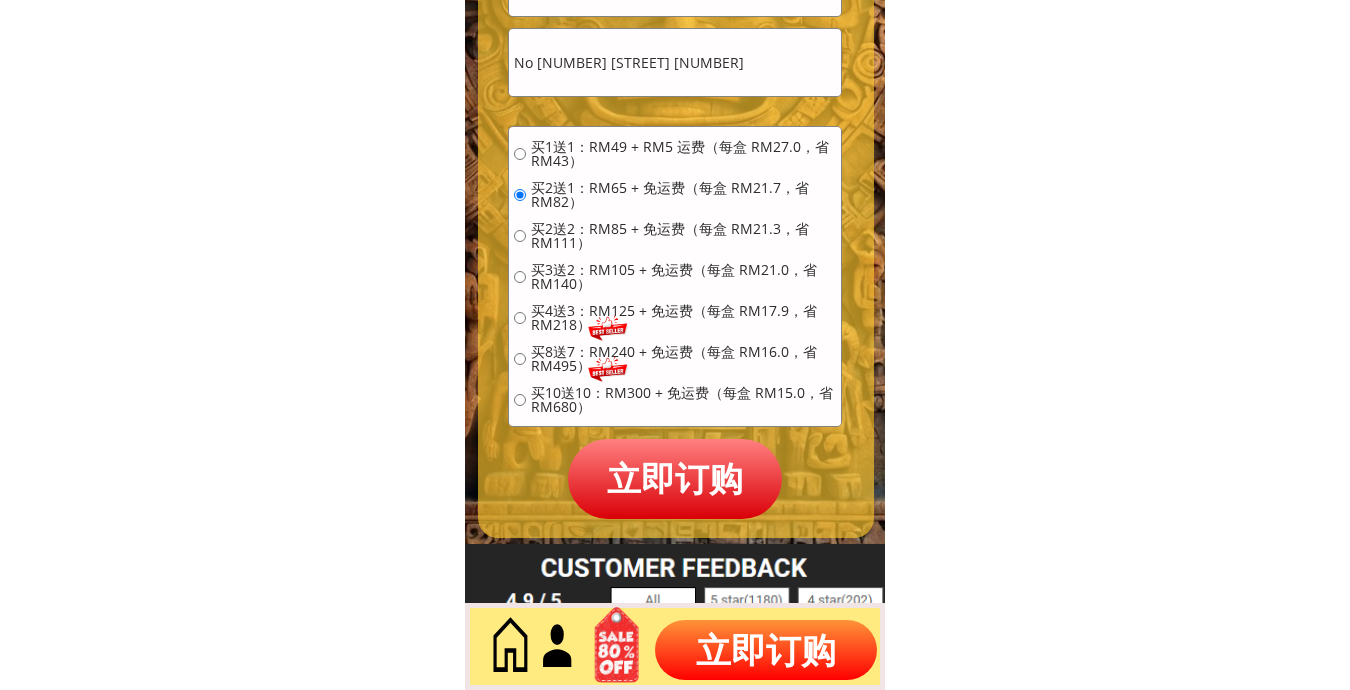 scroll, scrollTop: 9214, scrollLeft: 0, axis: vertical 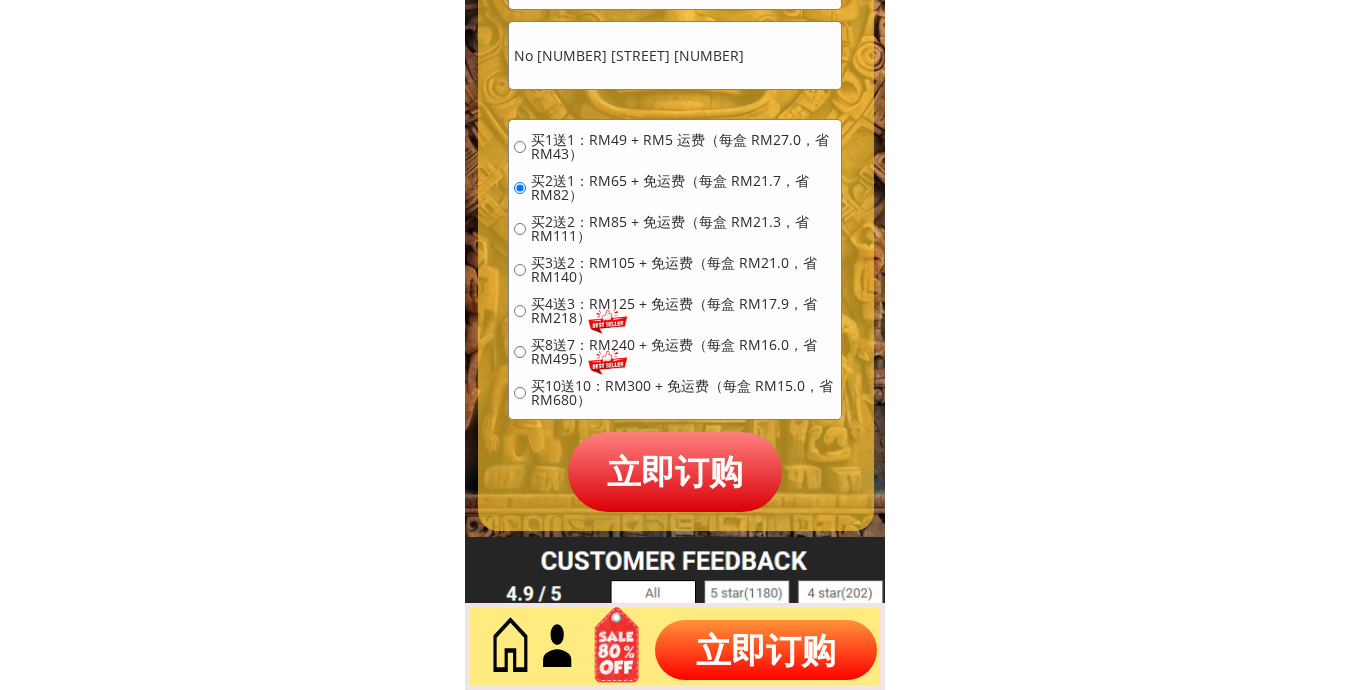 click on "立即订购" at bounding box center (675, 471) 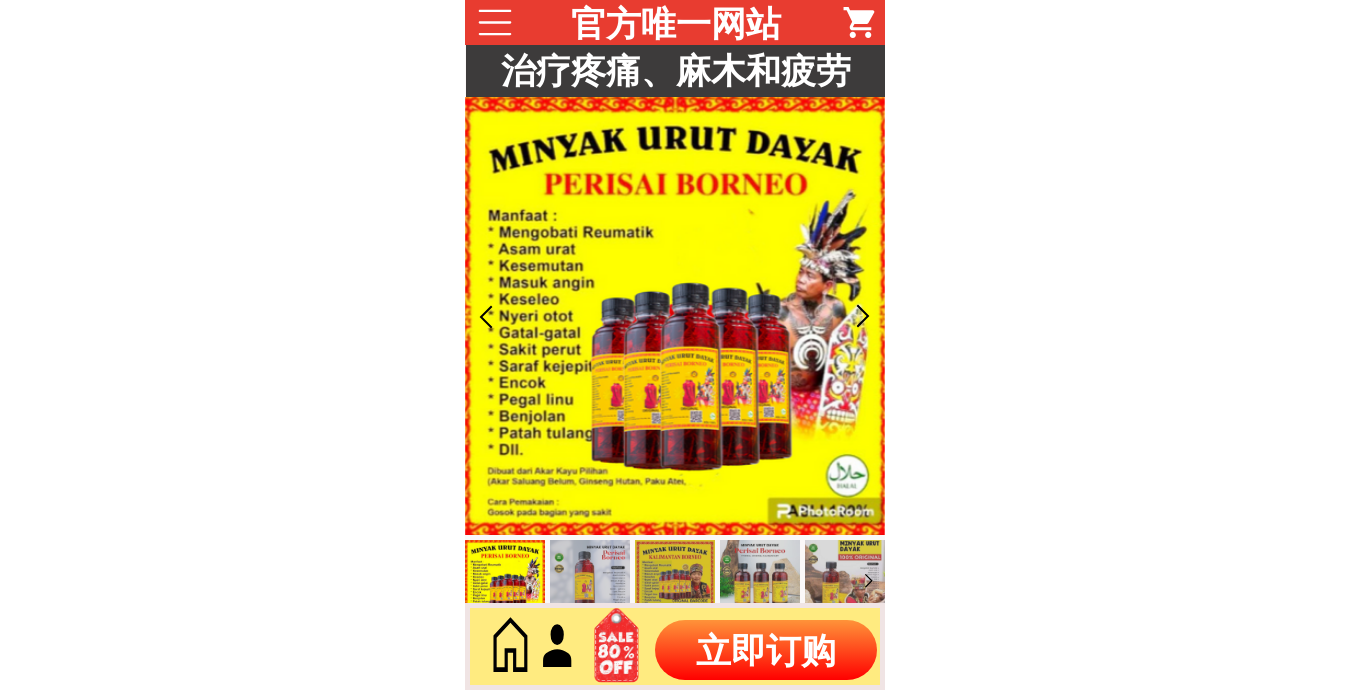scroll, scrollTop: 0, scrollLeft: 0, axis: both 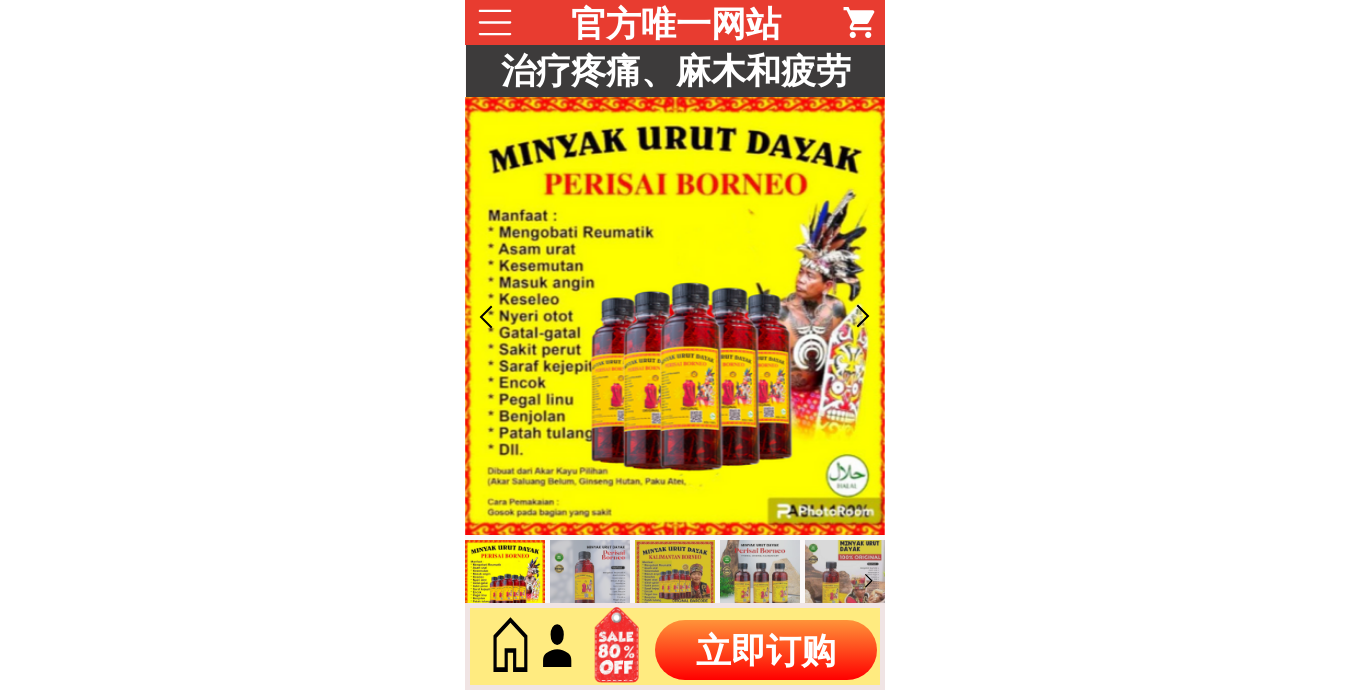 click on "立即订购" at bounding box center (766, 650) 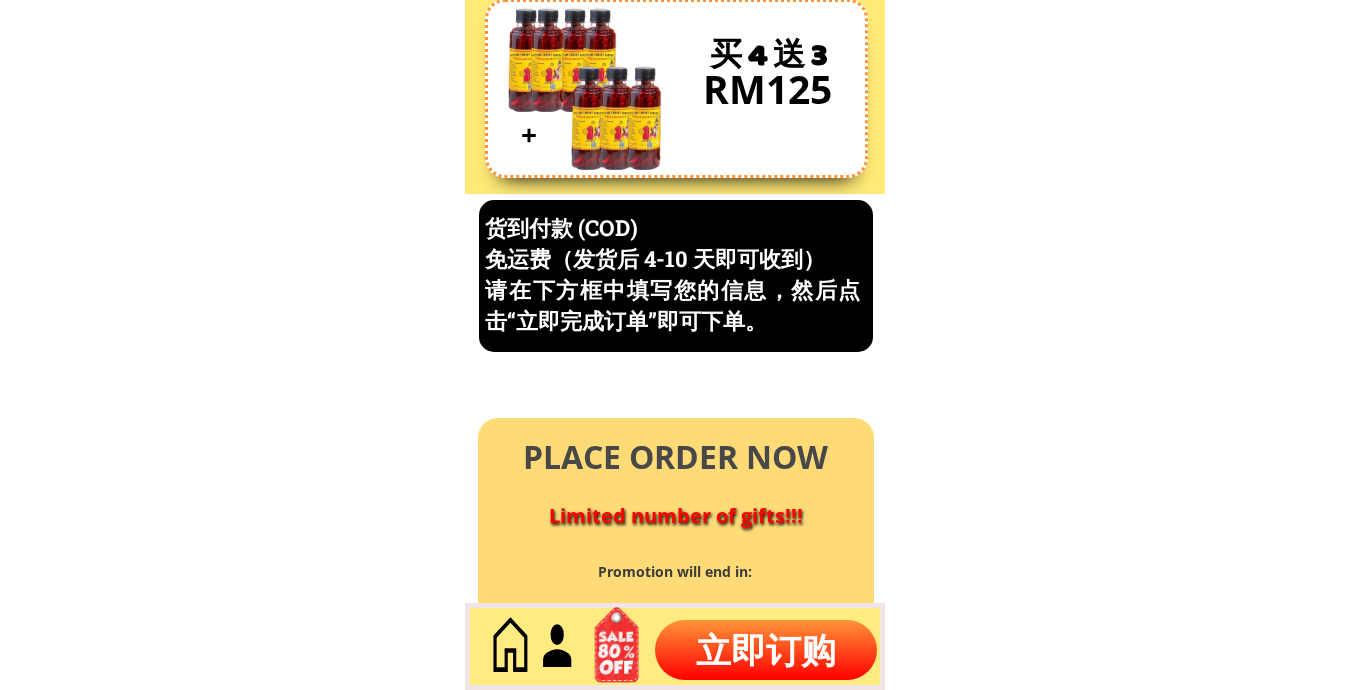 scroll, scrollTop: 8553, scrollLeft: 0, axis: vertical 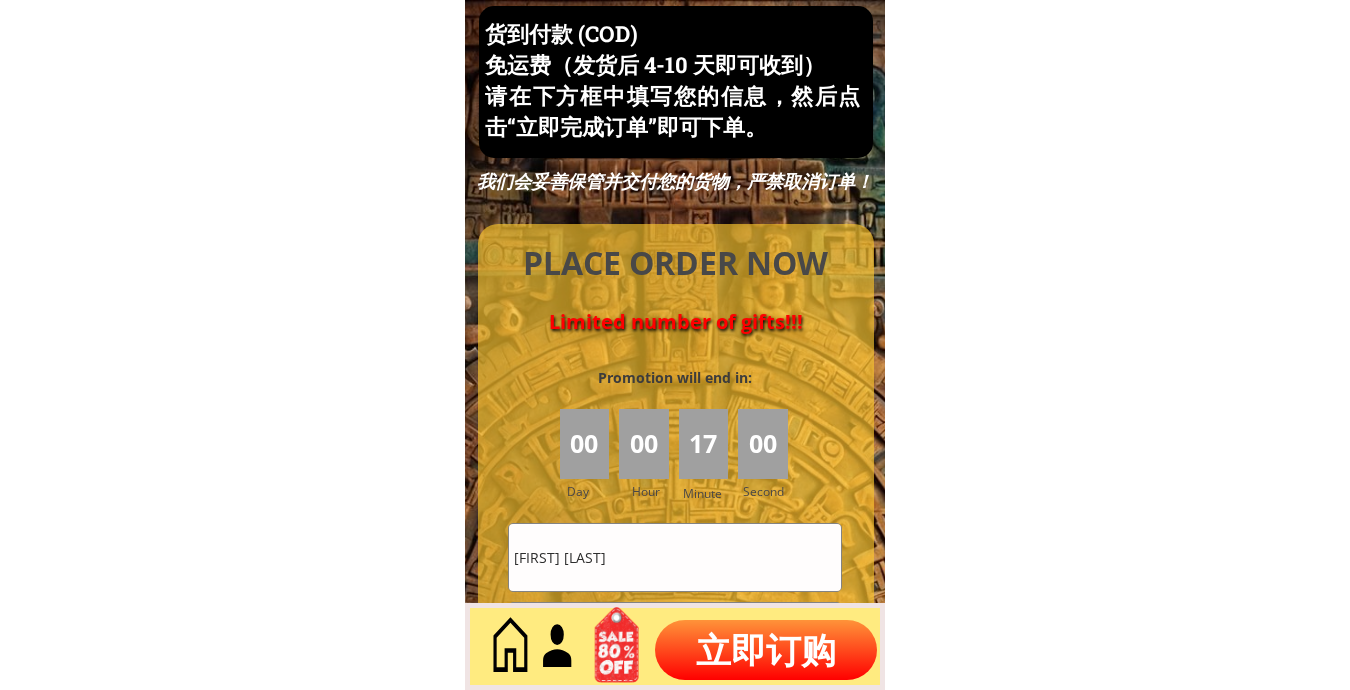 click on "Jenny kon kon" at bounding box center (675, 557) 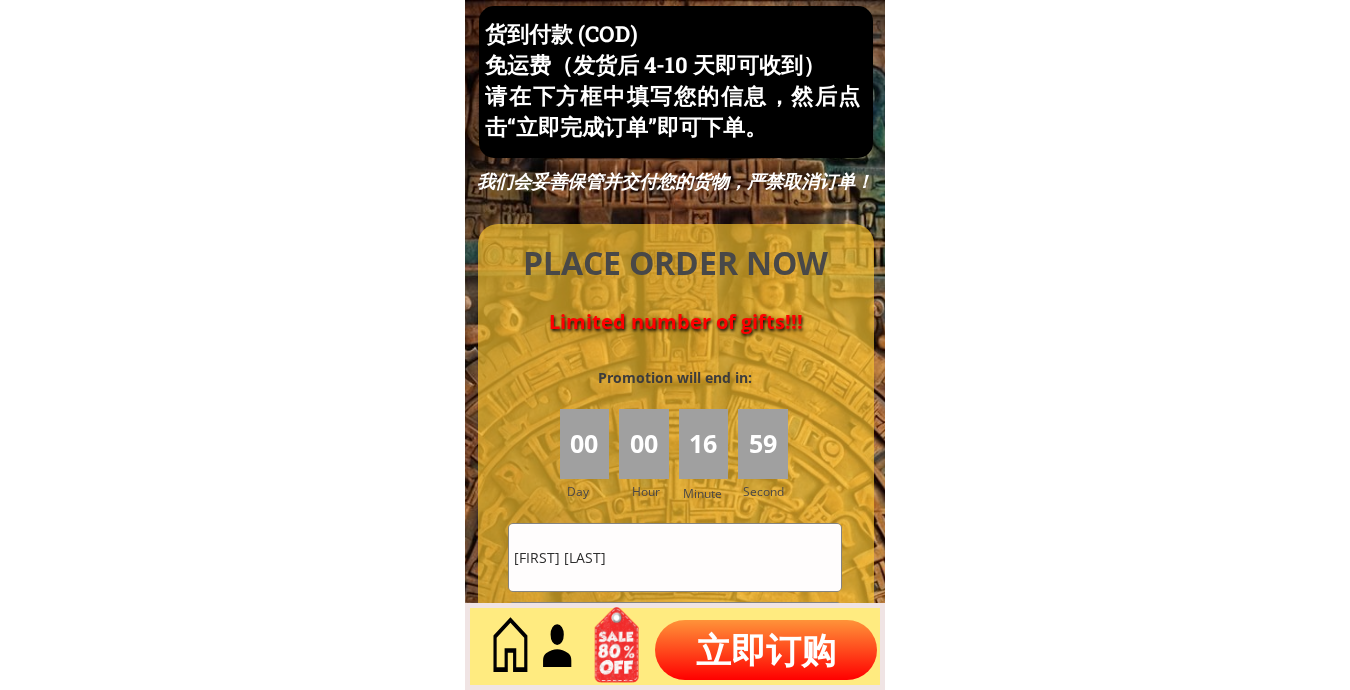click on "Jenny kon kon" at bounding box center [675, 557] 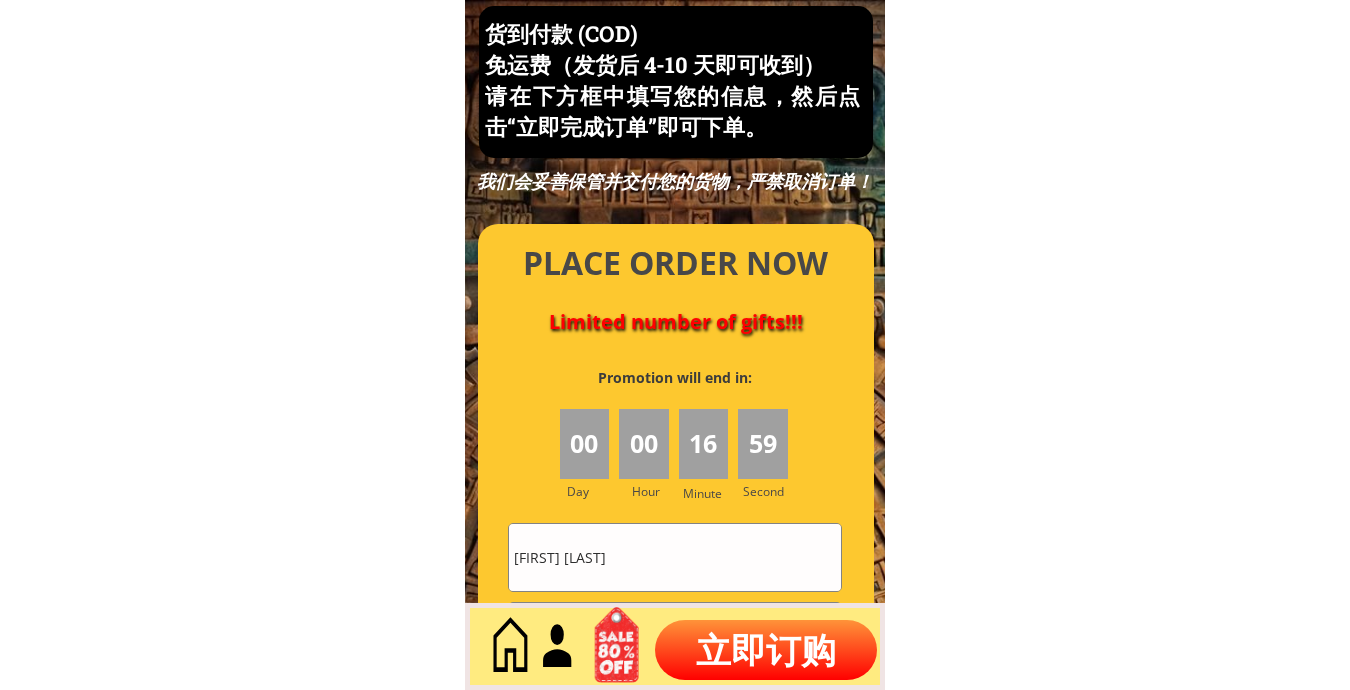 paste on "Steven chong" 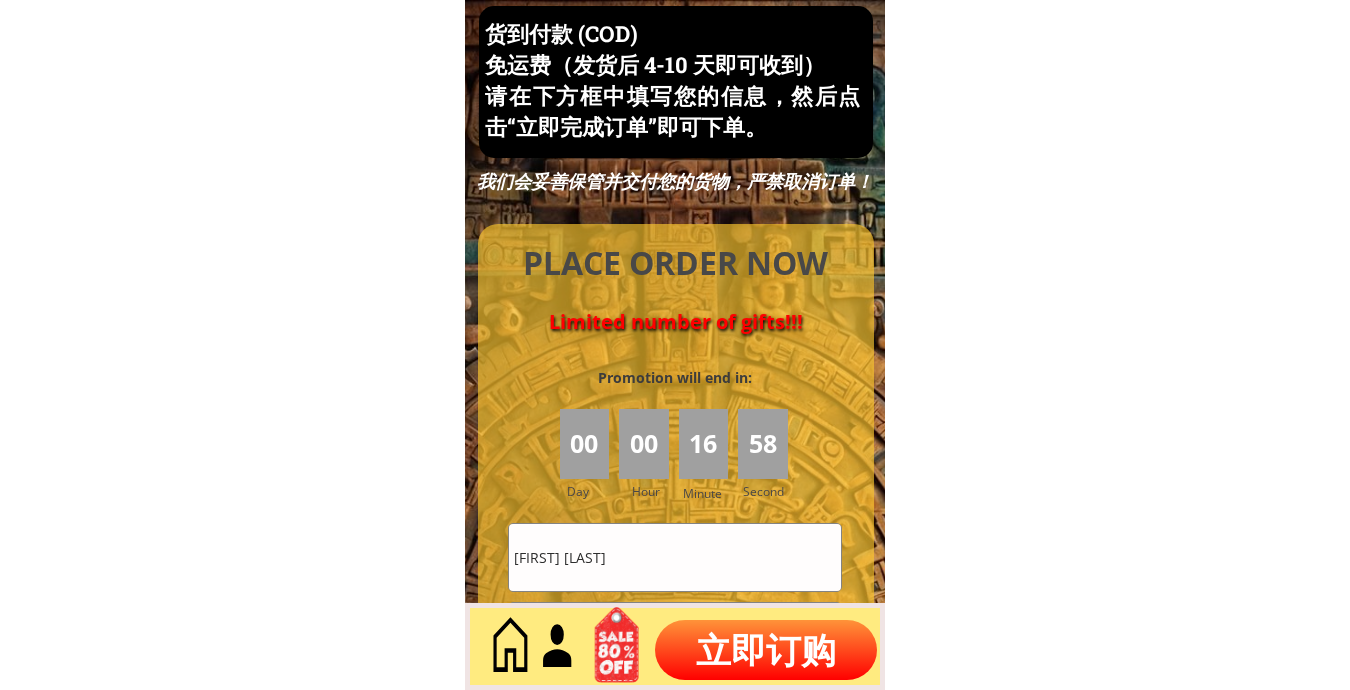 type on "Steven chong" 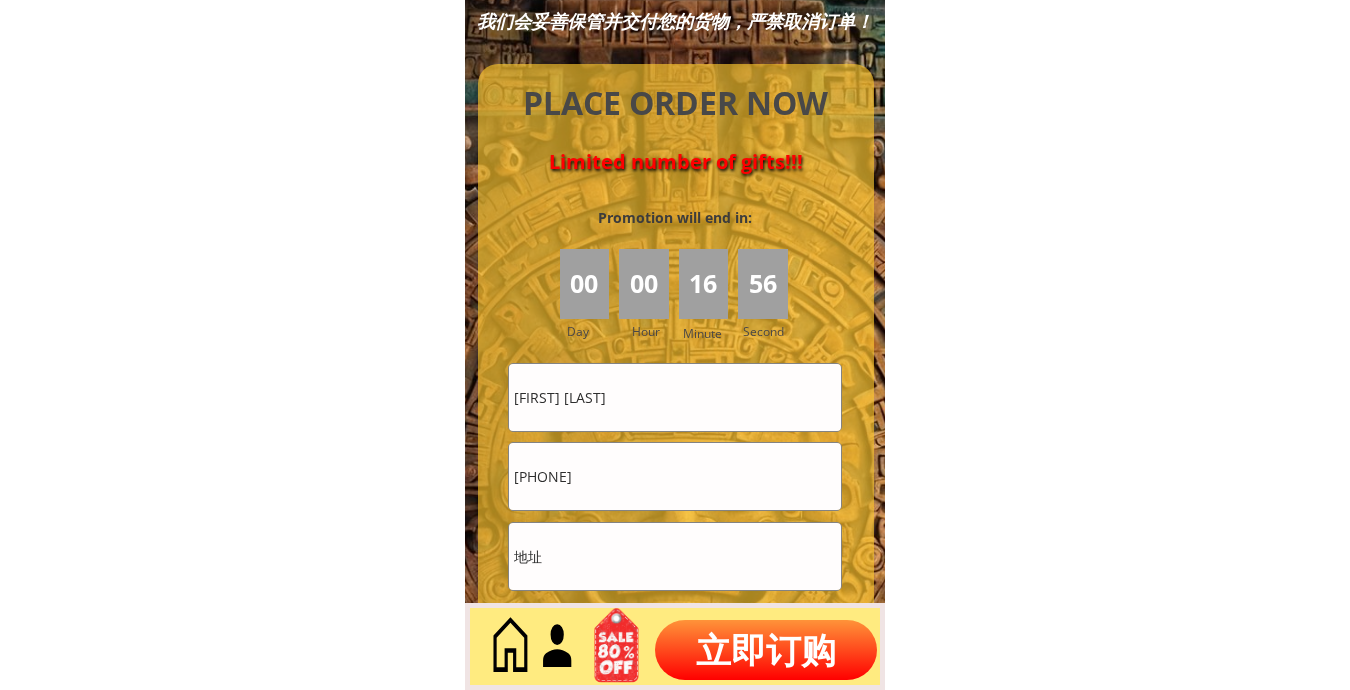 scroll, scrollTop: 8720, scrollLeft: 0, axis: vertical 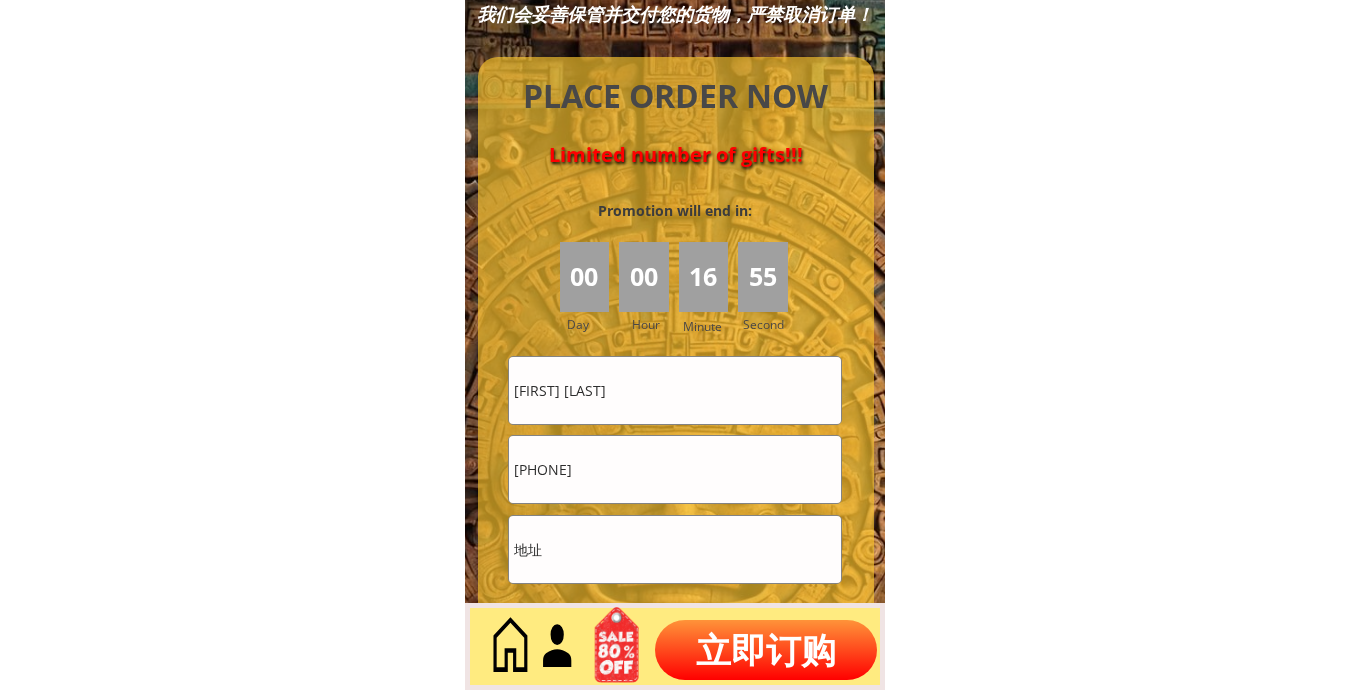 click on "0162077286" at bounding box center [675, 469] 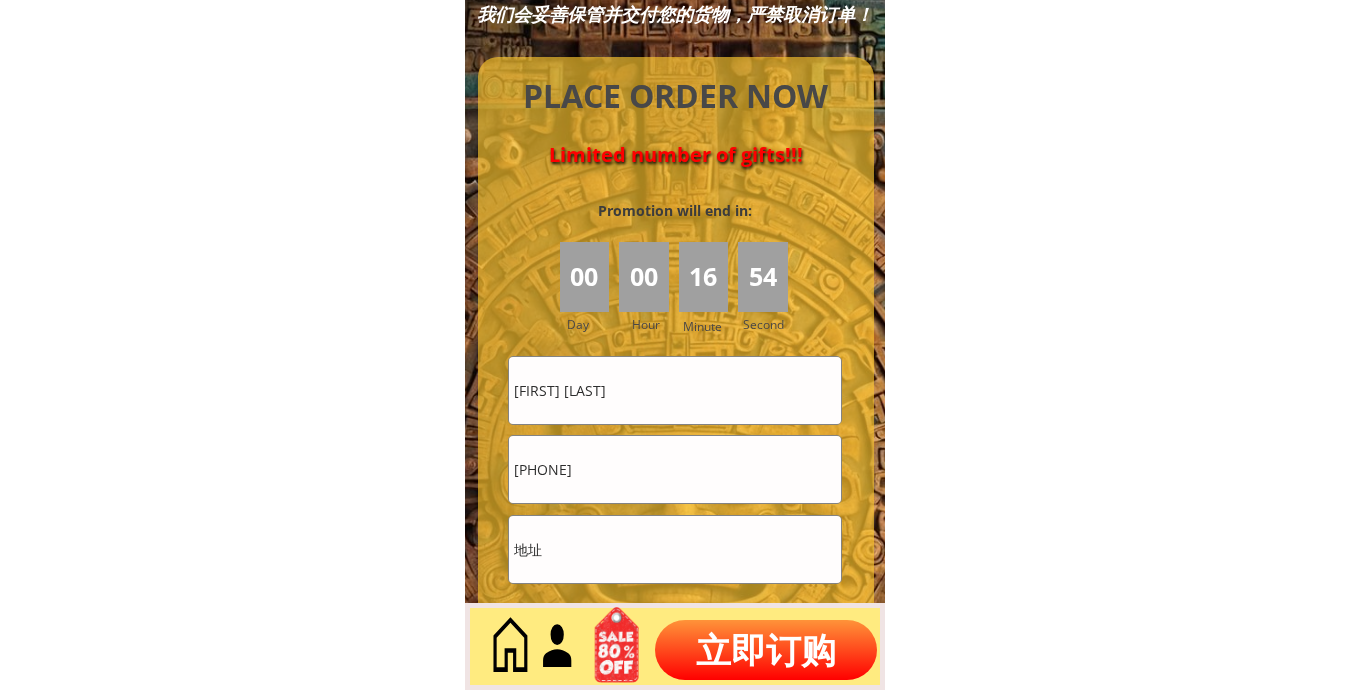 type on "01118841946" 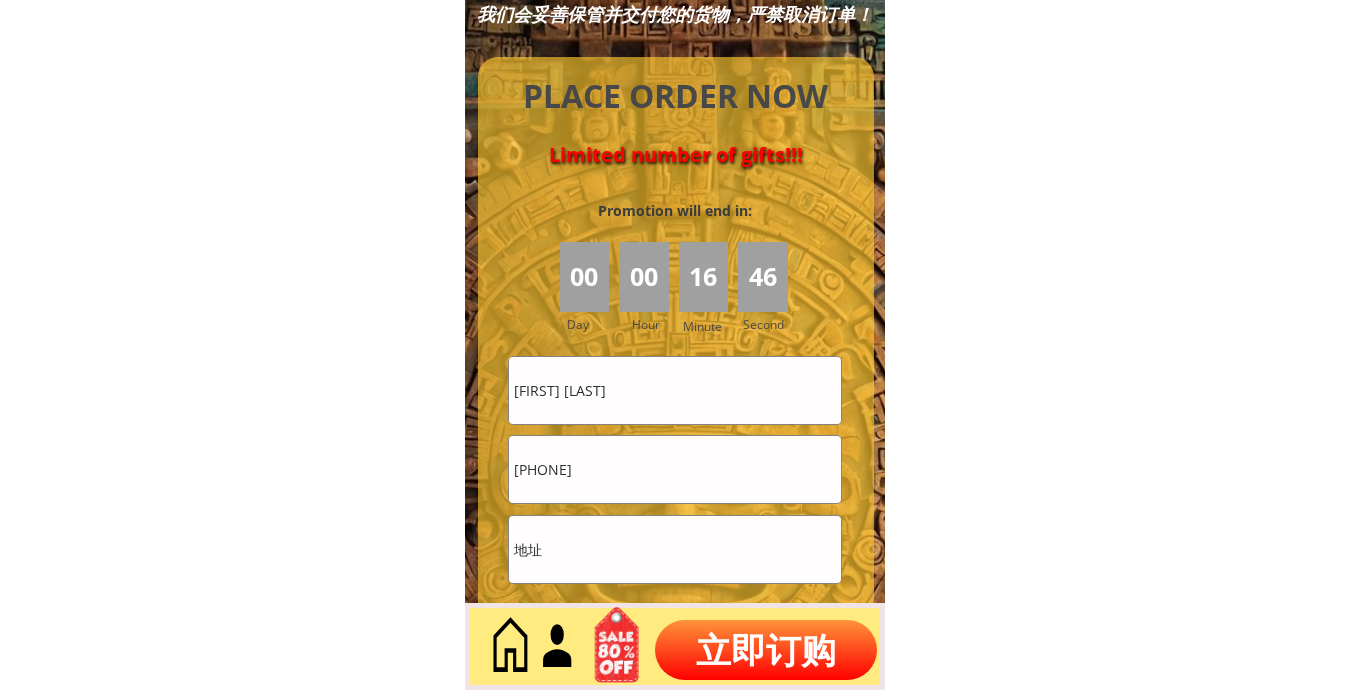 click at bounding box center (675, 549) 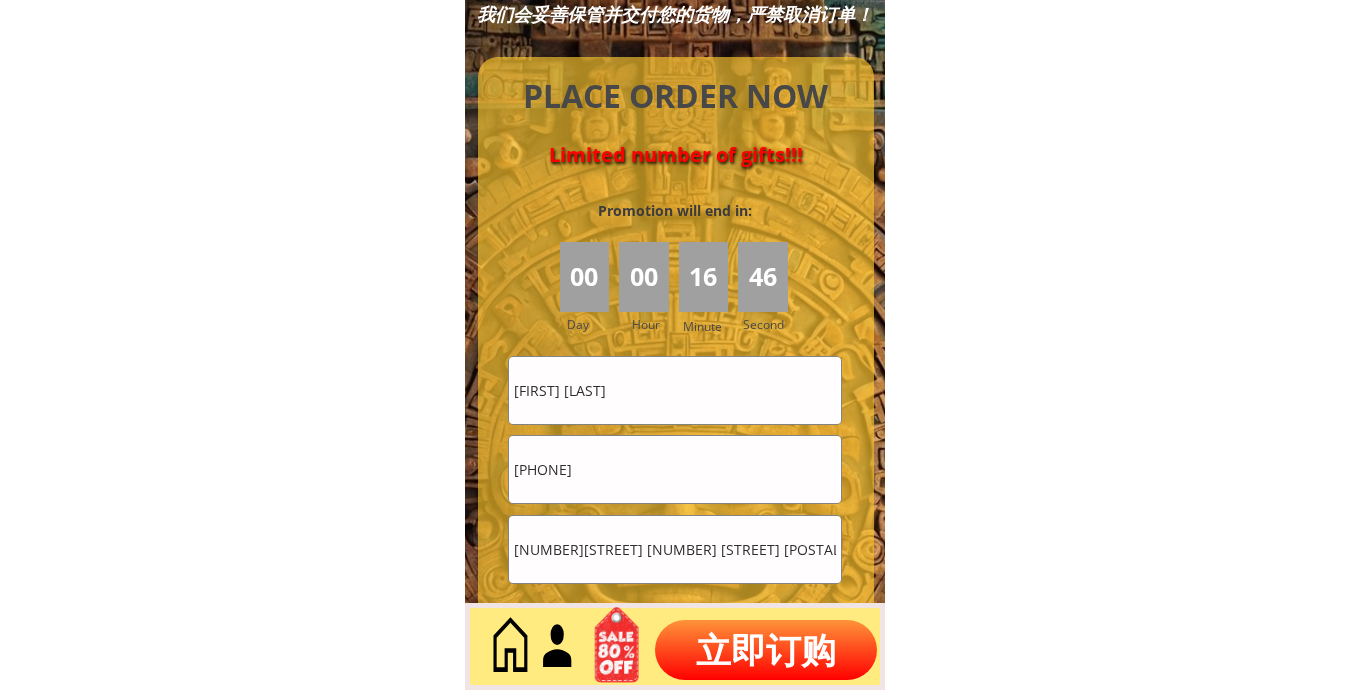 scroll, scrollTop: 0, scrollLeft: 6, axis: horizontal 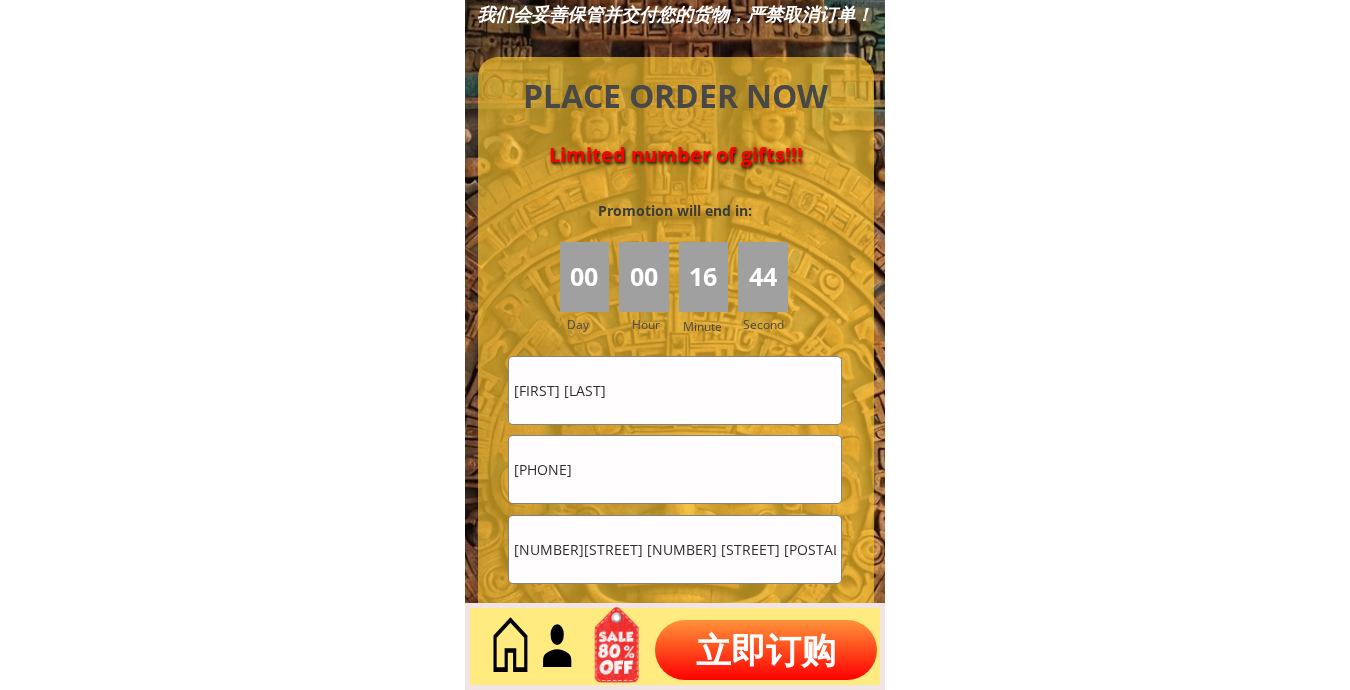 drag, startPoint x: 560, startPoint y: 555, endPoint x: 310, endPoint y: 535, distance: 250.79872 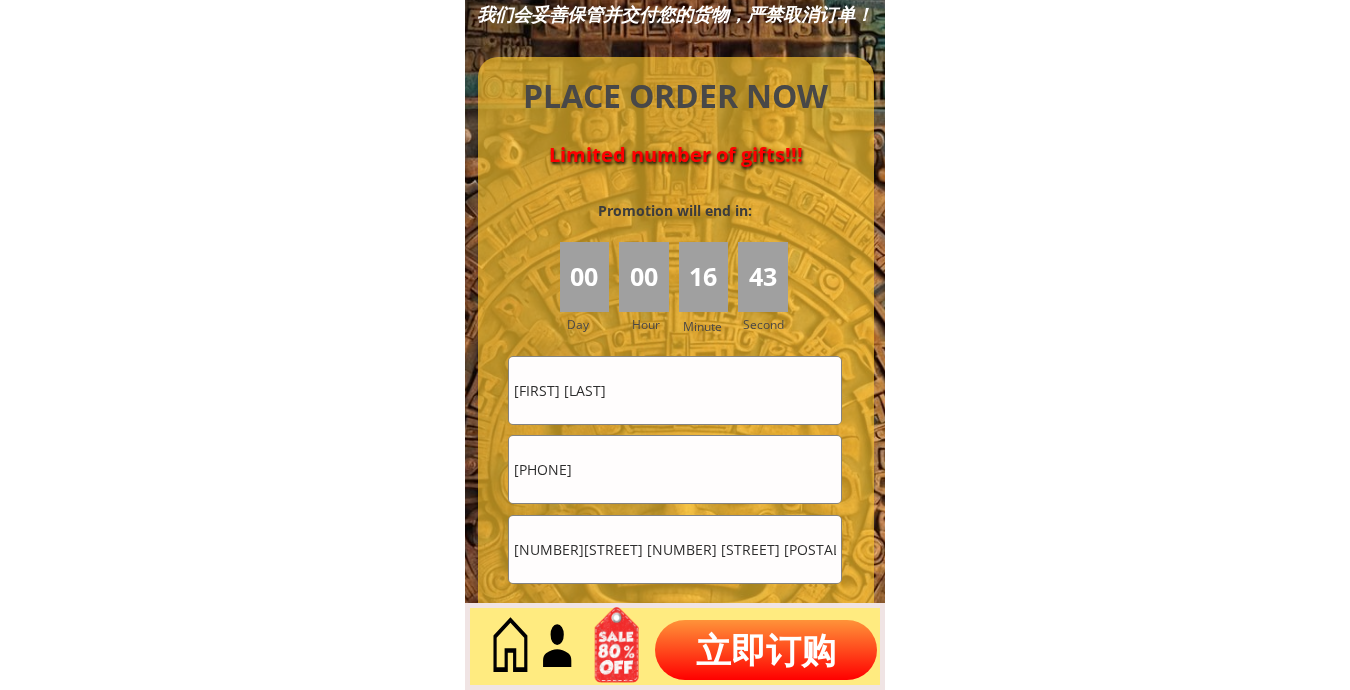 click on ""745jalan manis 30 taman manis 81030 kulai johor" at bounding box center (675, 549) 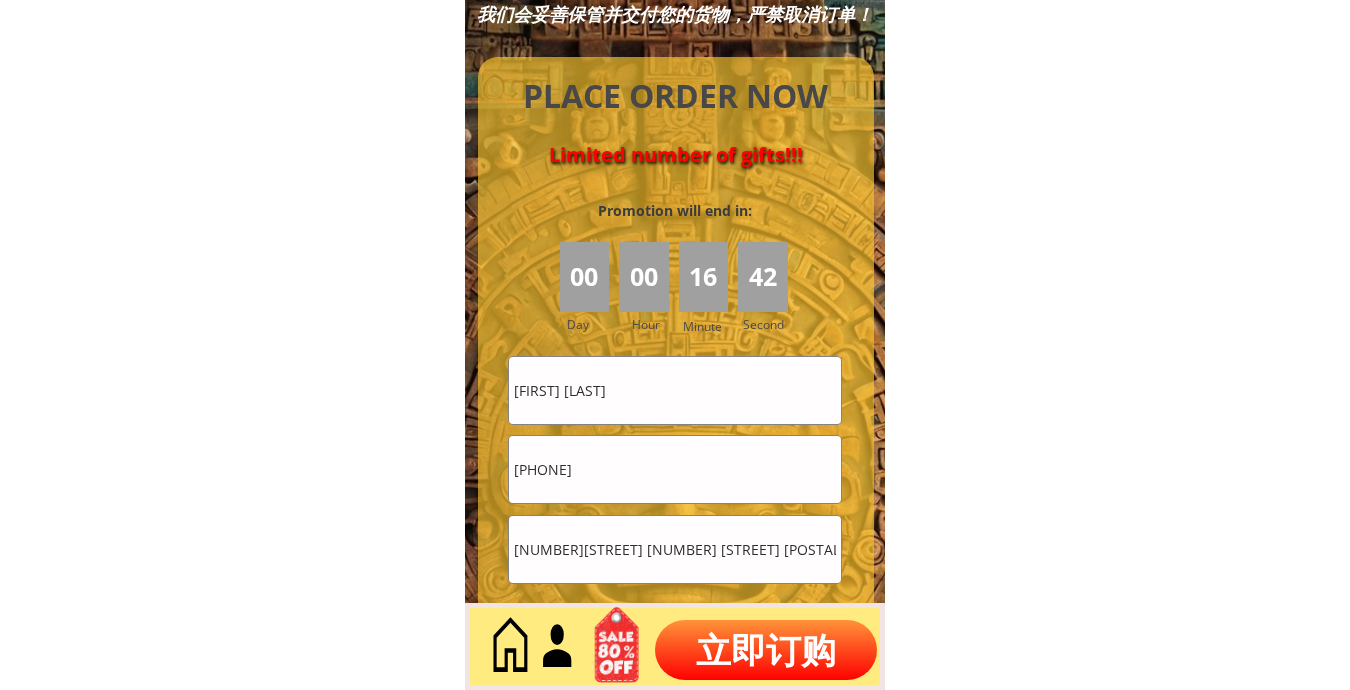 click on ""745jalan manis 30 taman manis 81030 kulai johor" at bounding box center [675, 549] 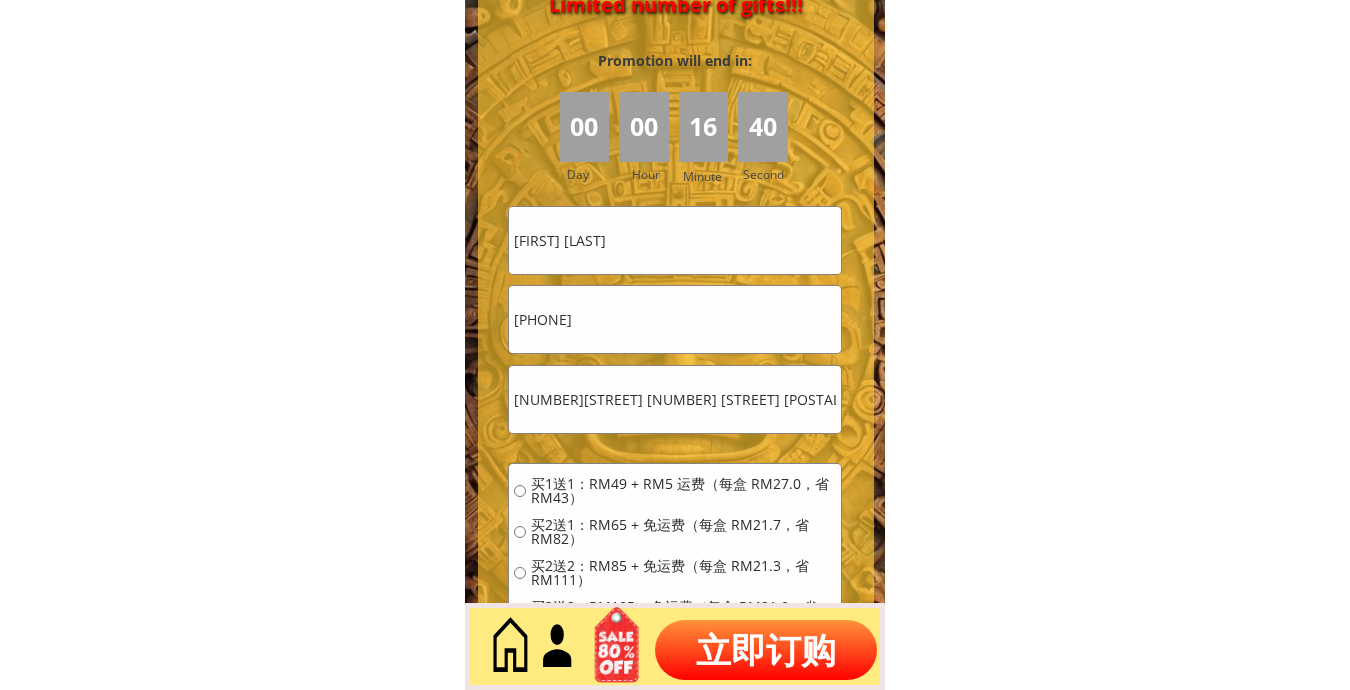 scroll, scrollTop: 8886, scrollLeft: 0, axis: vertical 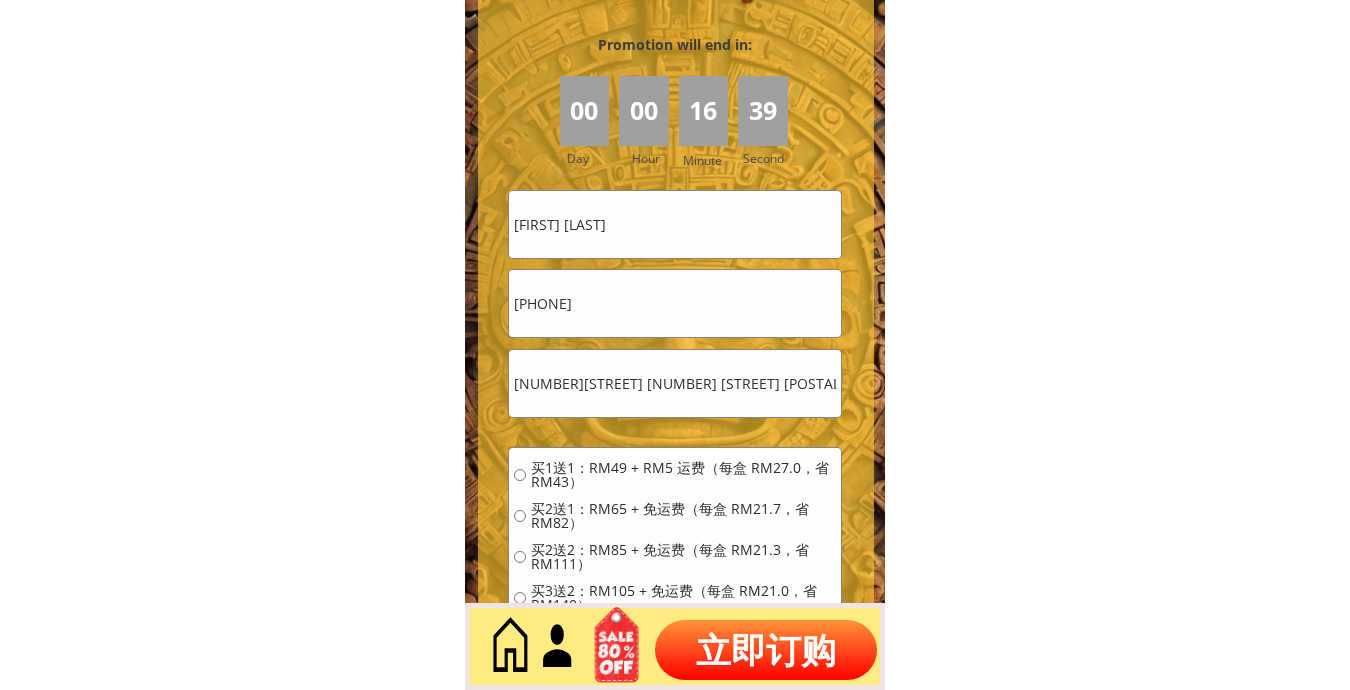 type on "745jalan manis 30 taman manis 81030 kulai johor" 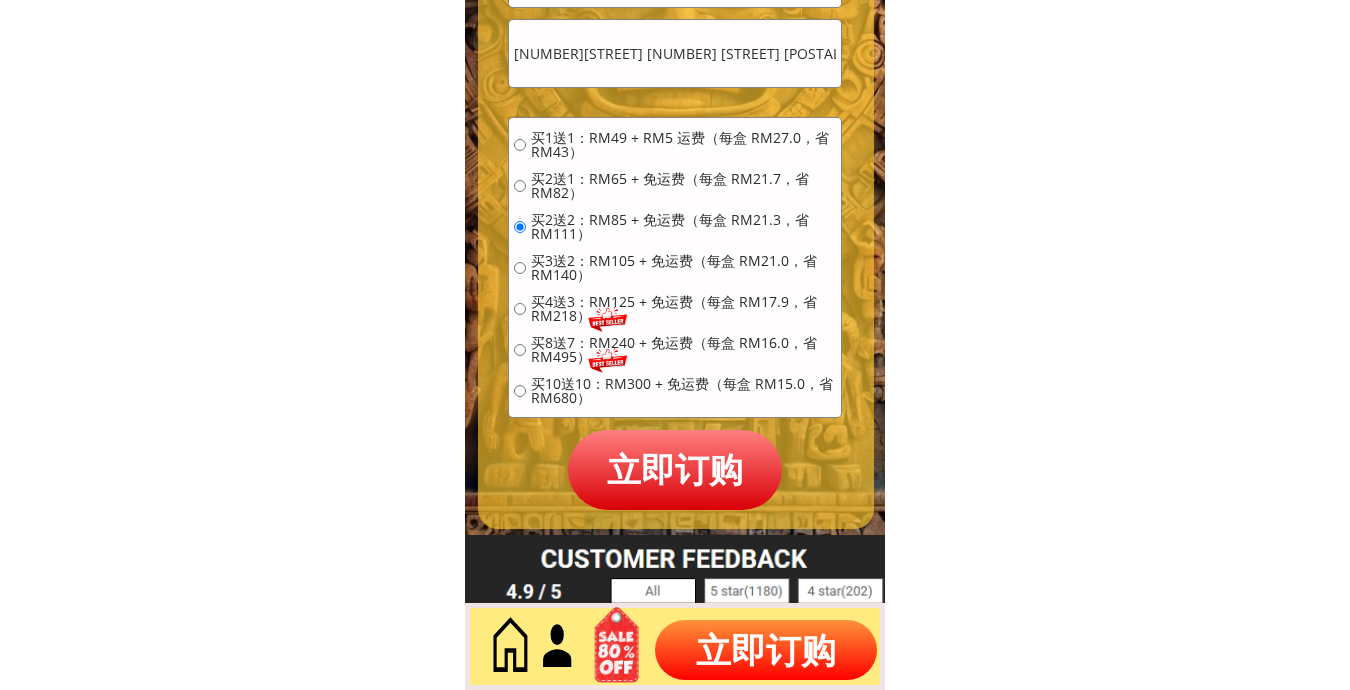 scroll, scrollTop: 9220, scrollLeft: 0, axis: vertical 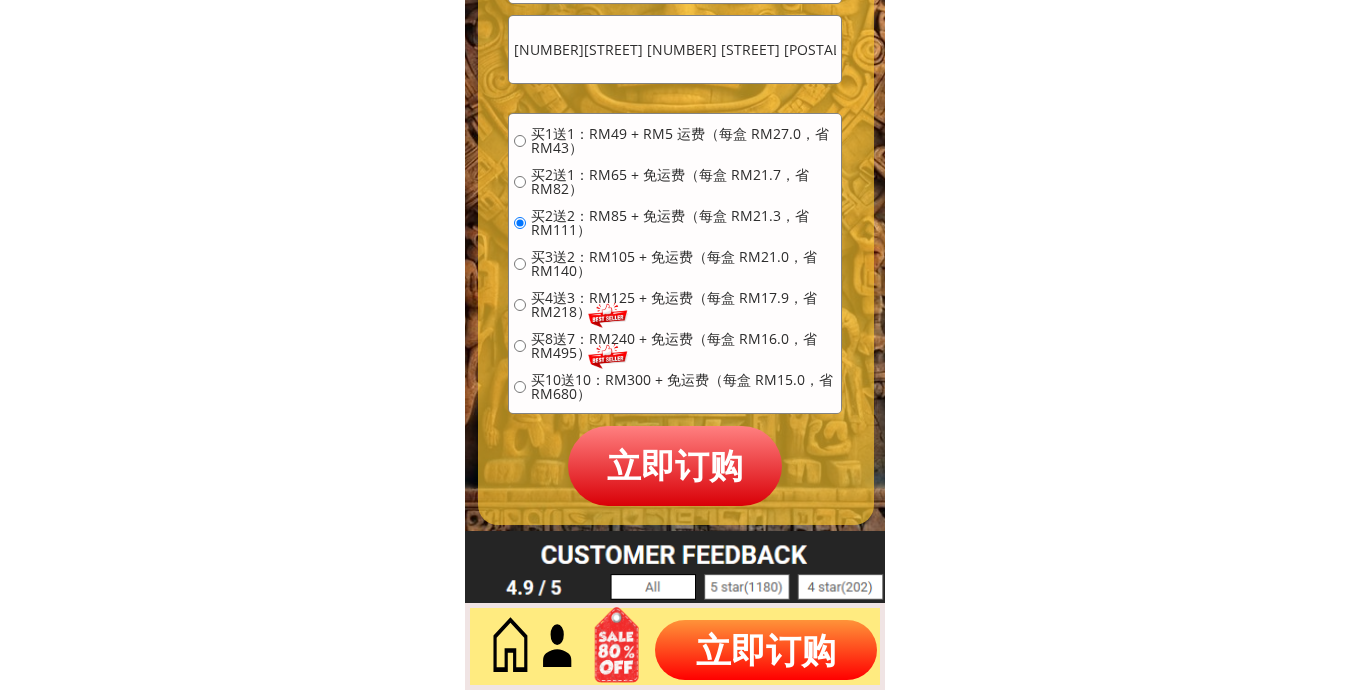 click on "立即订购" at bounding box center (675, 465) 